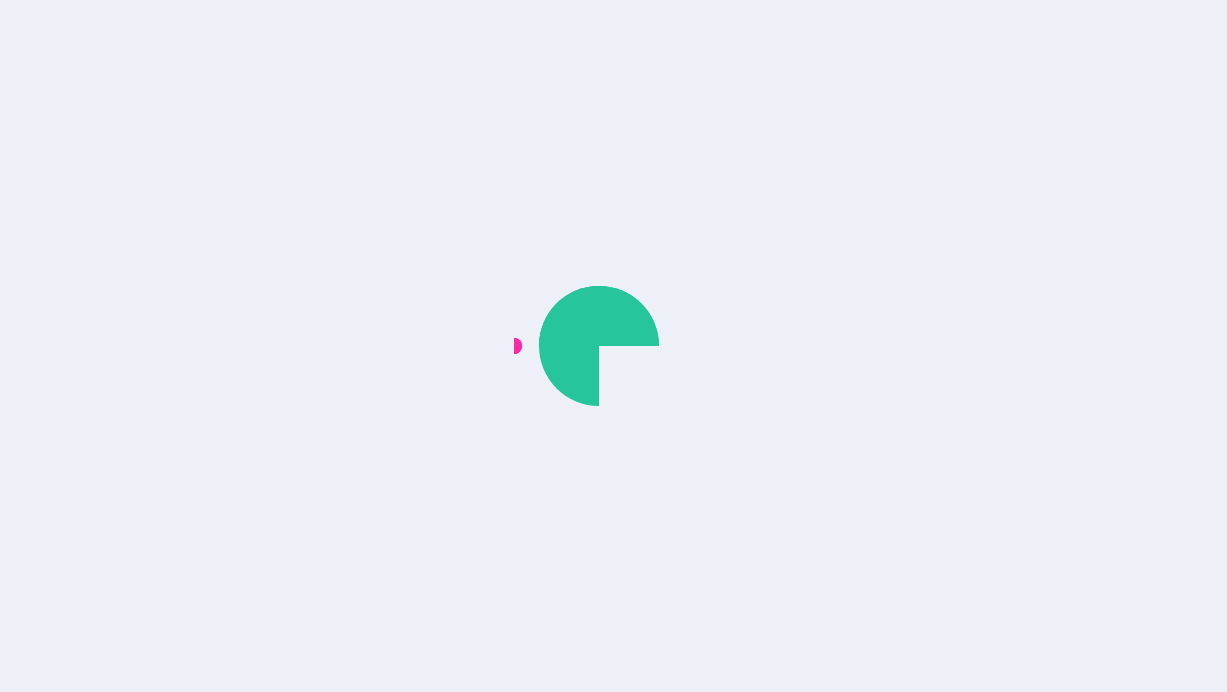 scroll, scrollTop: 0, scrollLeft: 0, axis: both 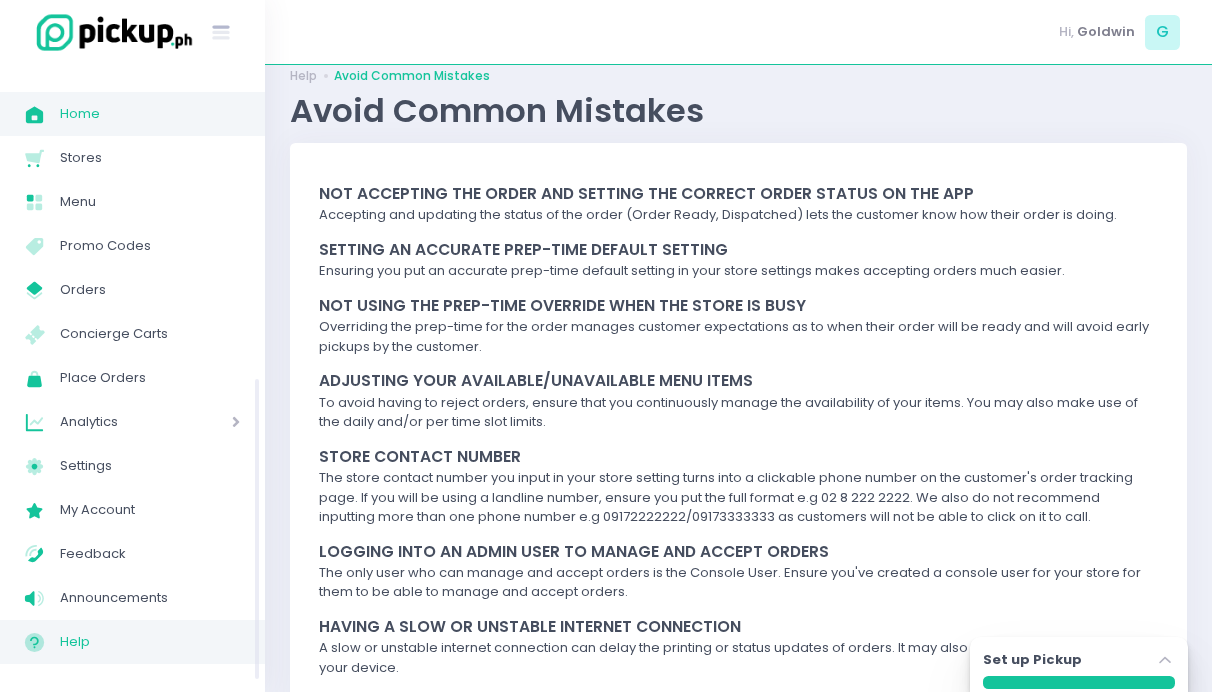 click on "Home" at bounding box center [150, 114] 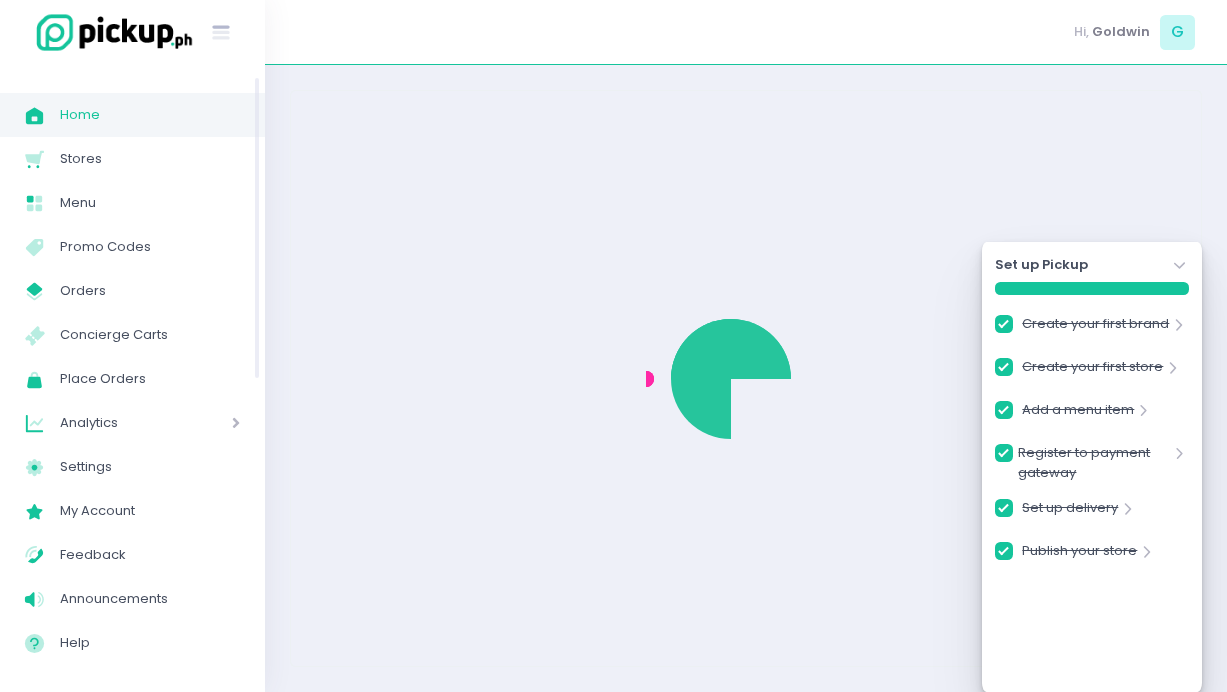checkbox on "true" 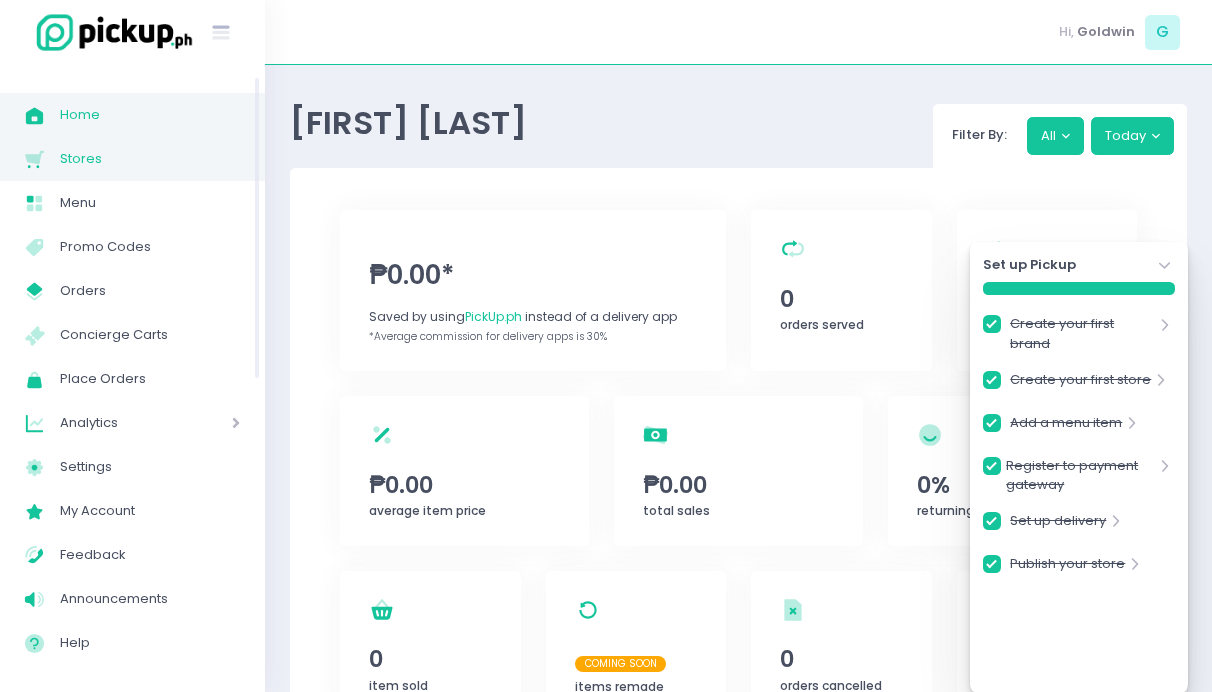 click on "Stores Created with Sketch." at bounding box center [42, 159] 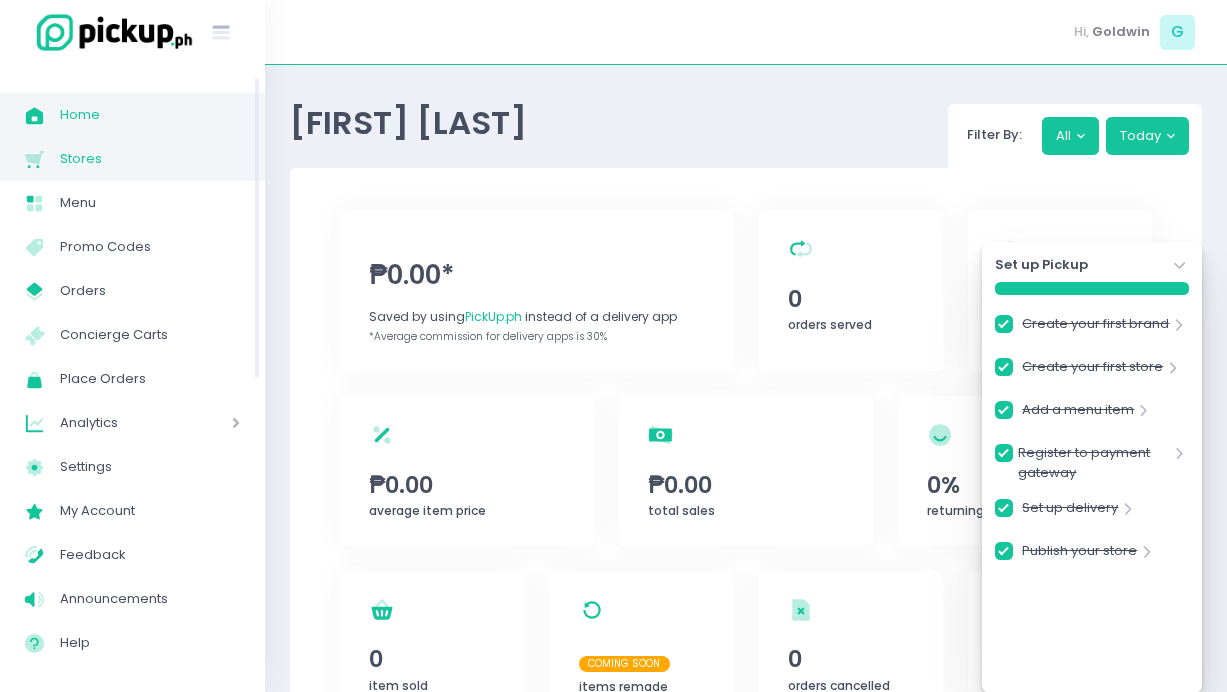 checkbox on "true" 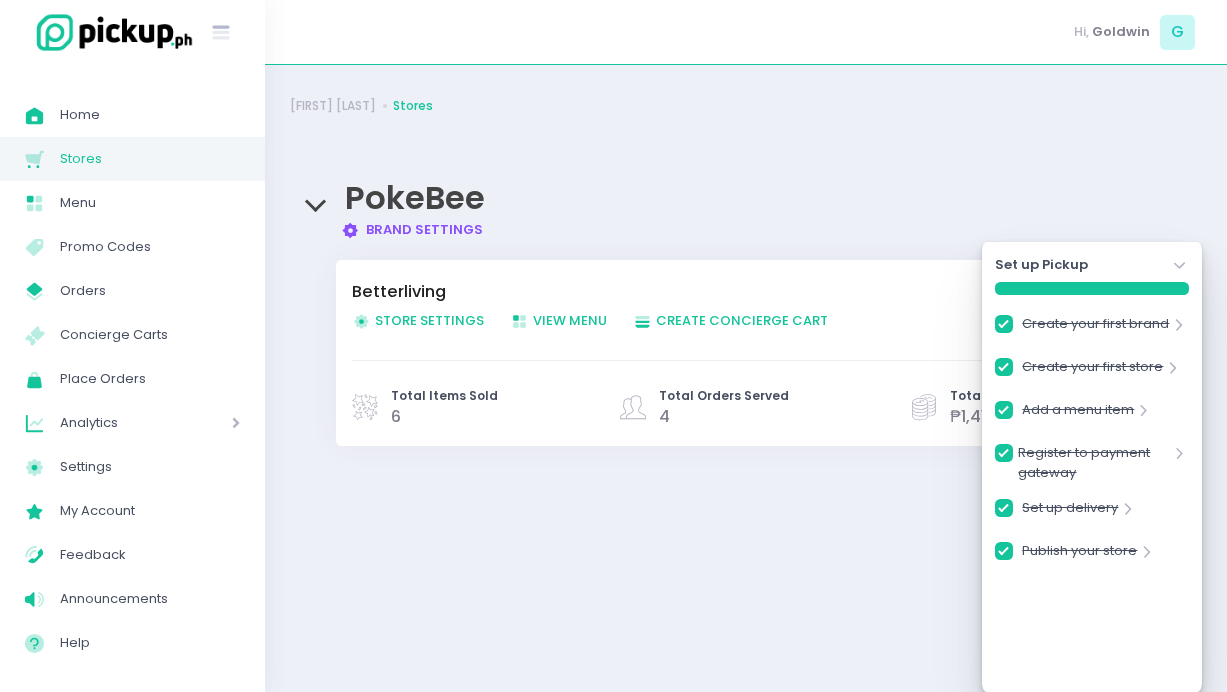 click on "Store Settings Created with Sketch. Store Settings" at bounding box center [418, 320] 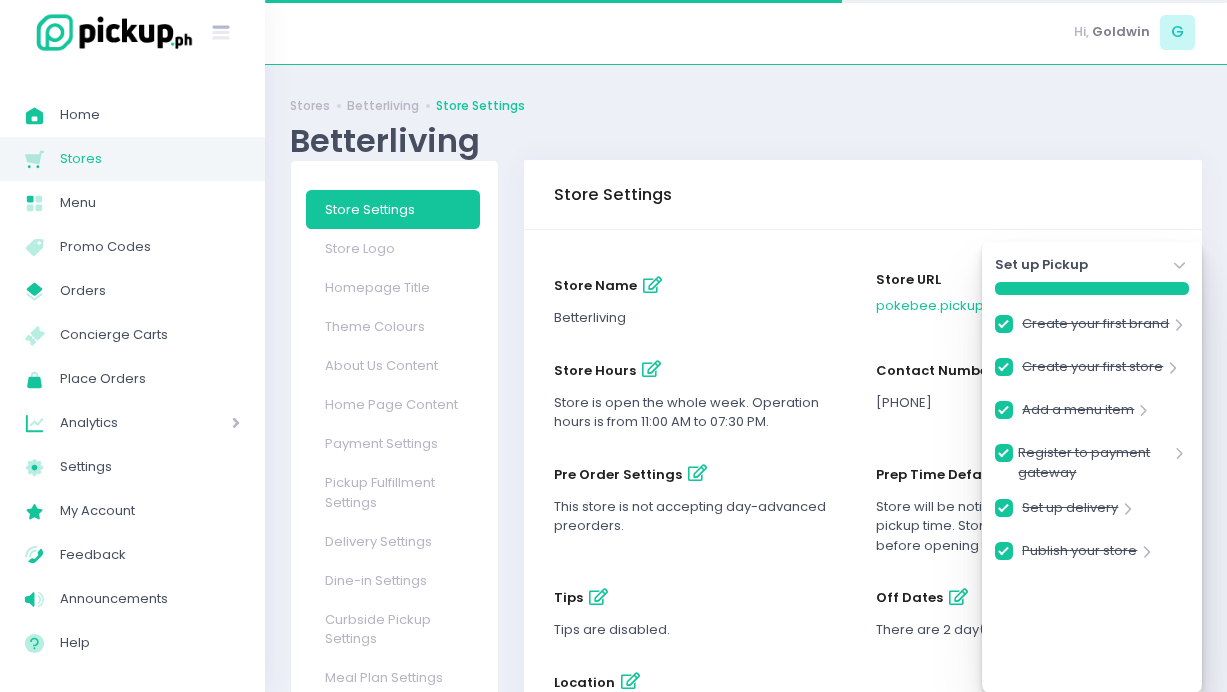 checkbox on "true" 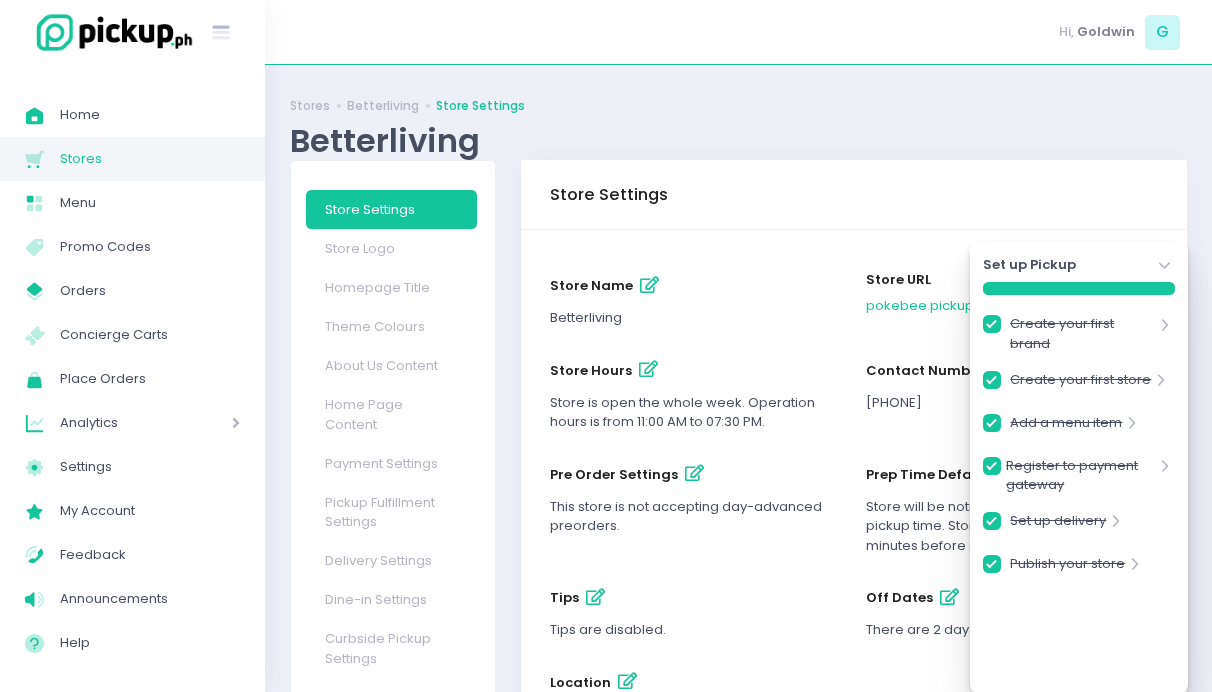 click at bounding box center (694, 473) 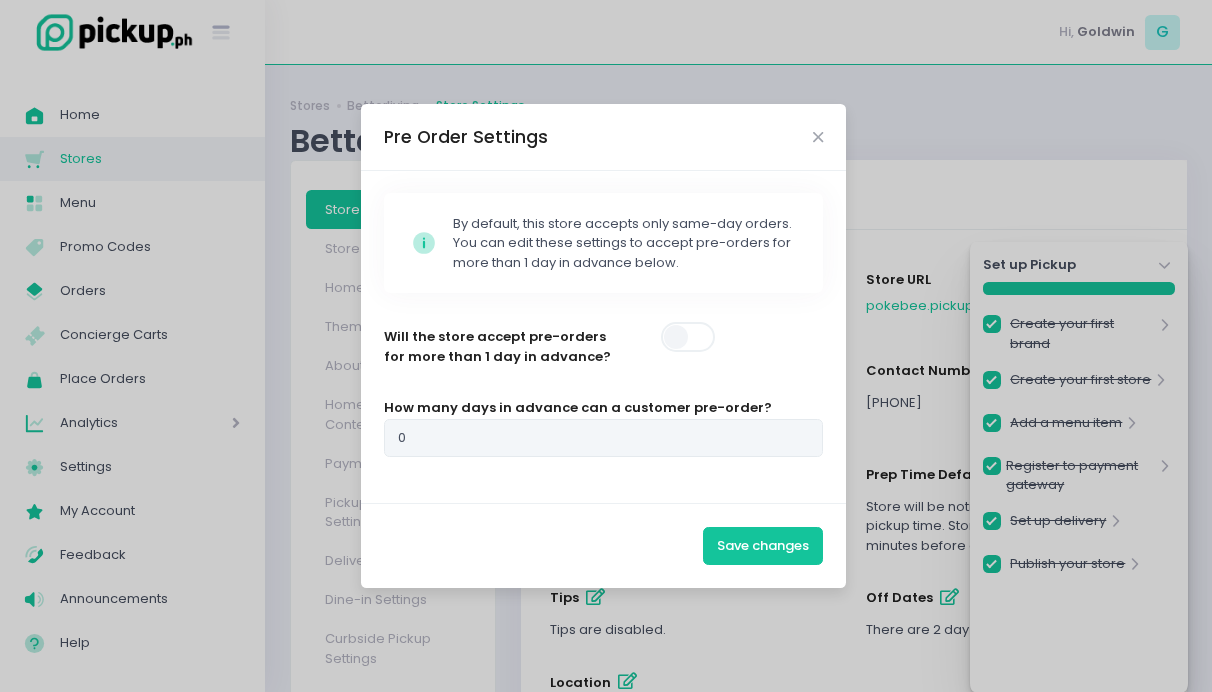 click at bounding box center (689, 337) 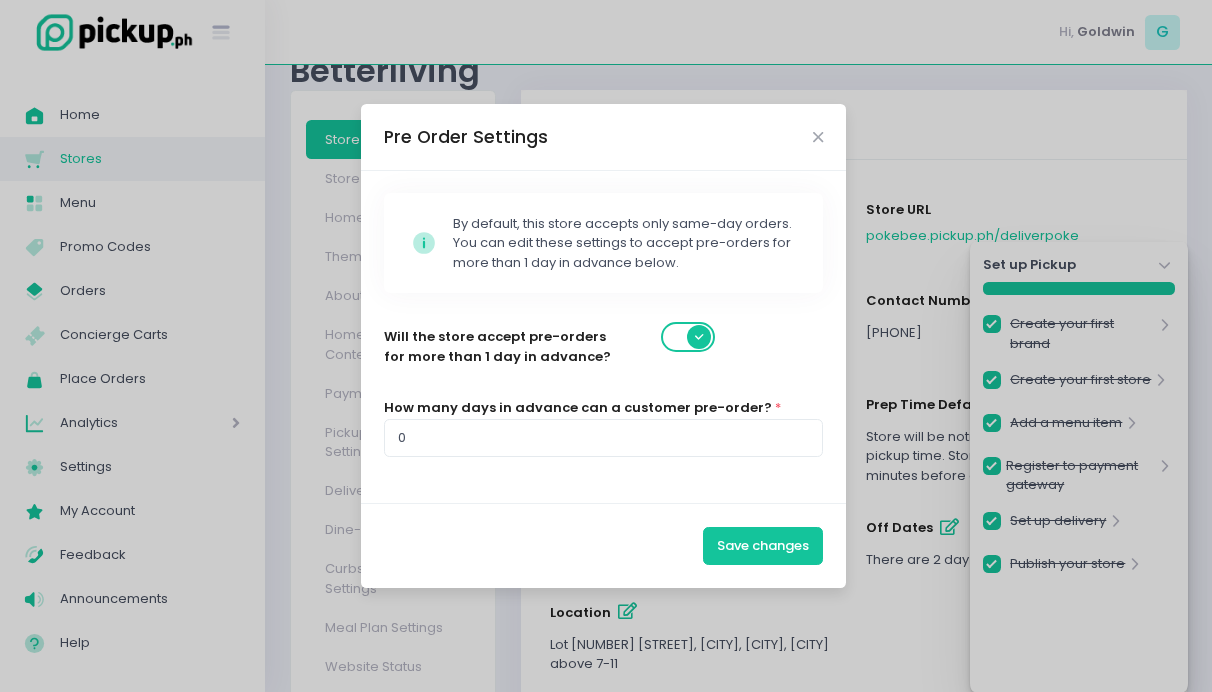 scroll, scrollTop: 71, scrollLeft: 0, axis: vertical 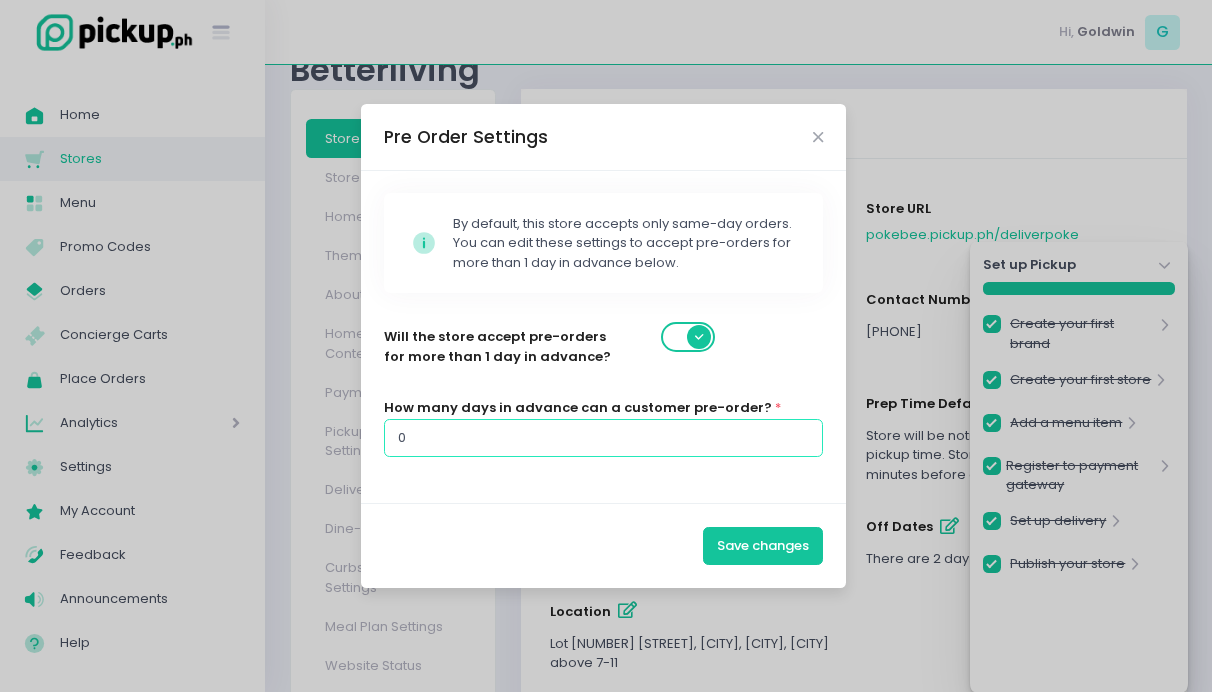 click on "0" at bounding box center (604, 438) 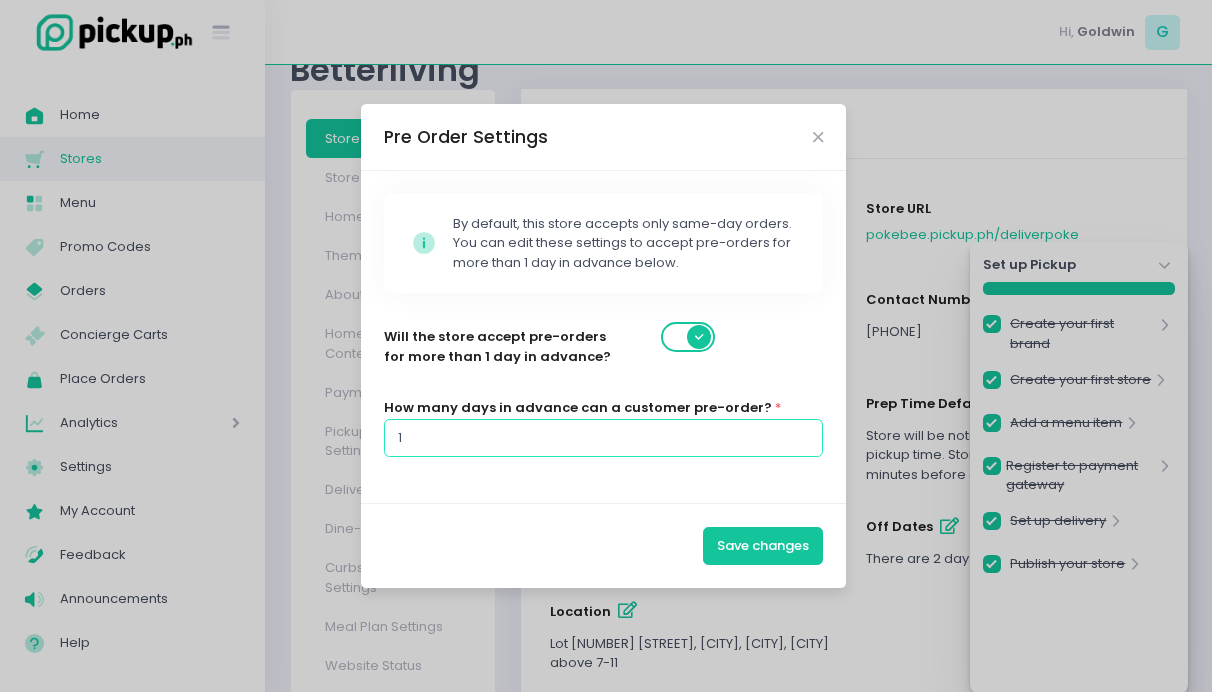 type on "1" 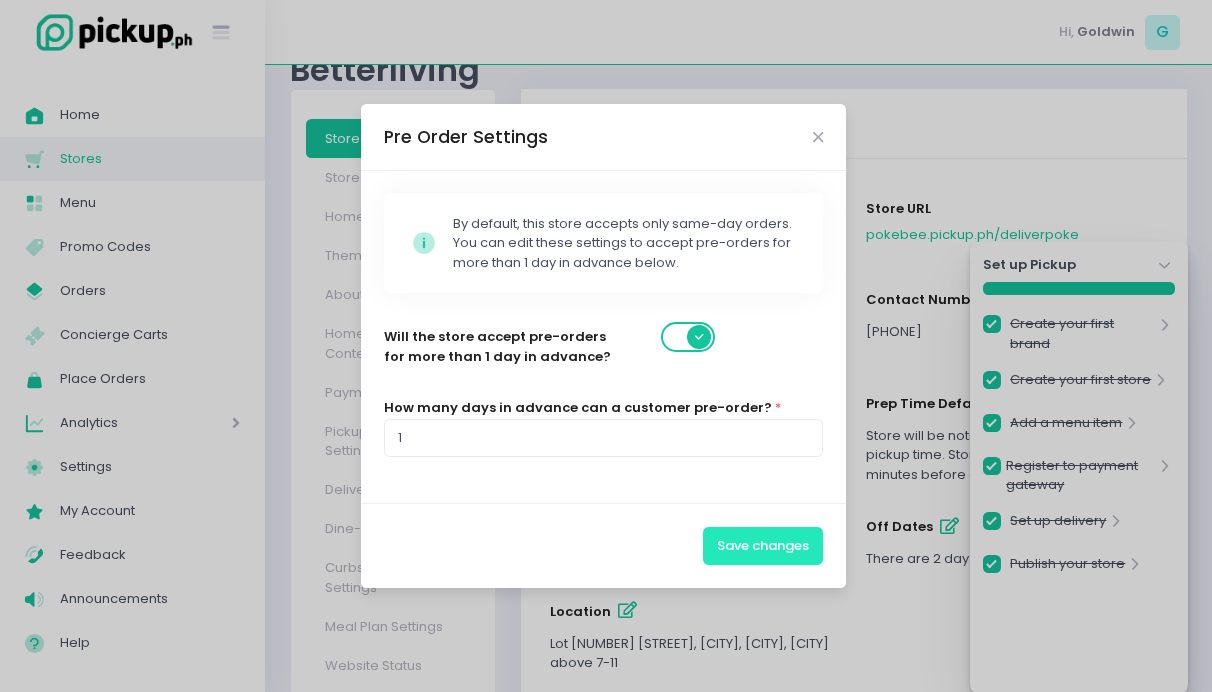 click on "Save changes" at bounding box center [763, 546] 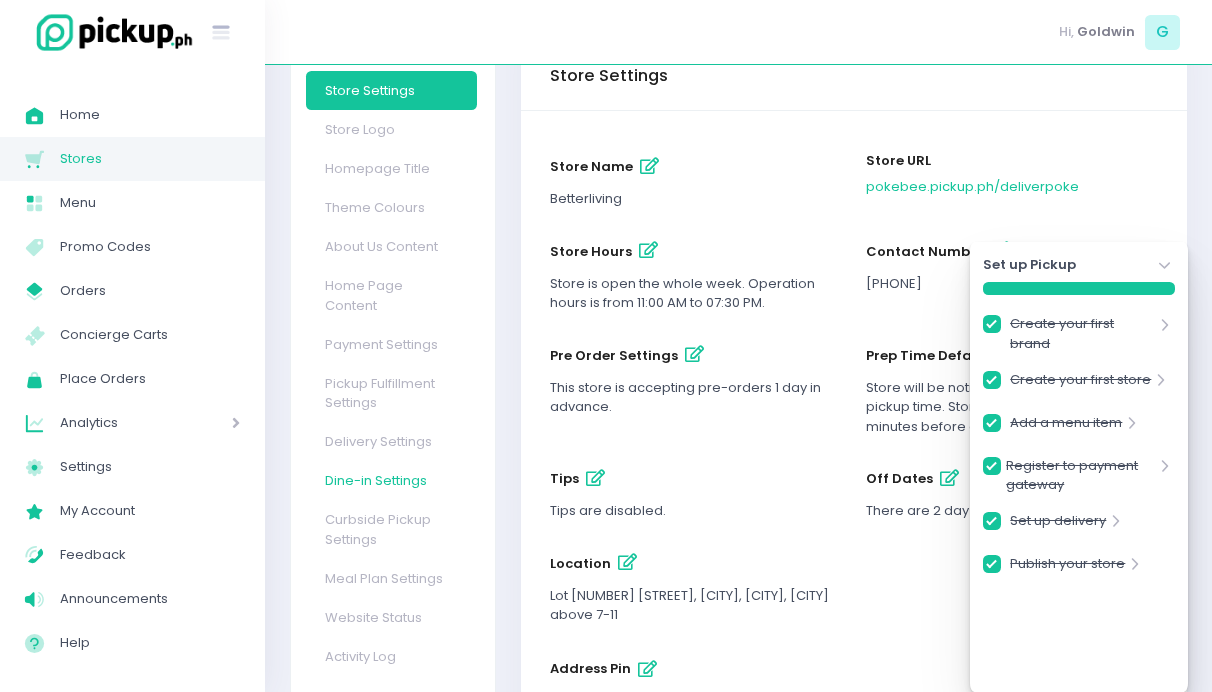 scroll, scrollTop: 207, scrollLeft: 0, axis: vertical 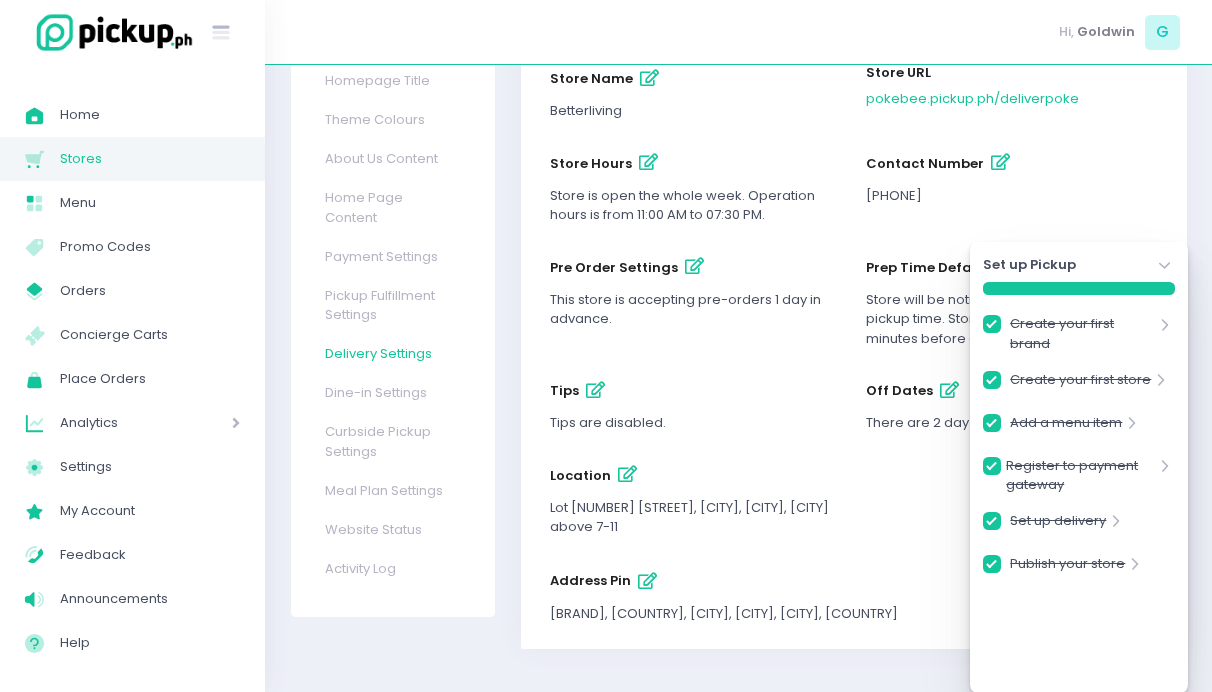 click on "Delivery Settings" at bounding box center (391, 353) 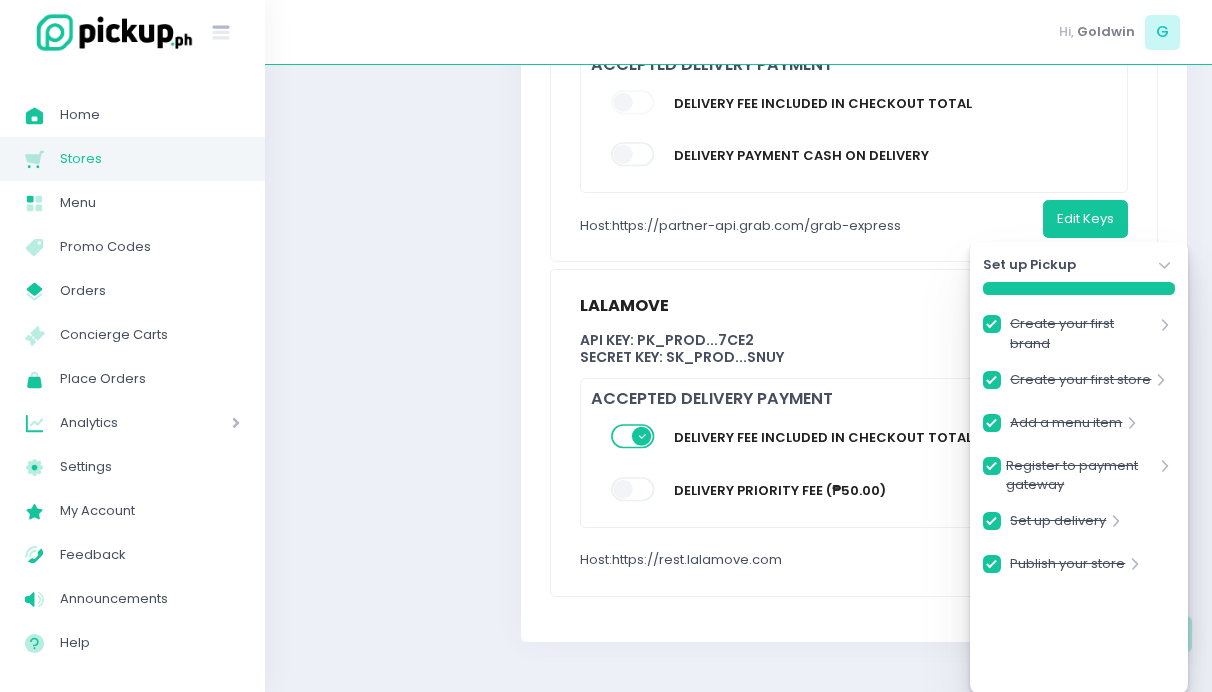 scroll, scrollTop: 0, scrollLeft: 0, axis: both 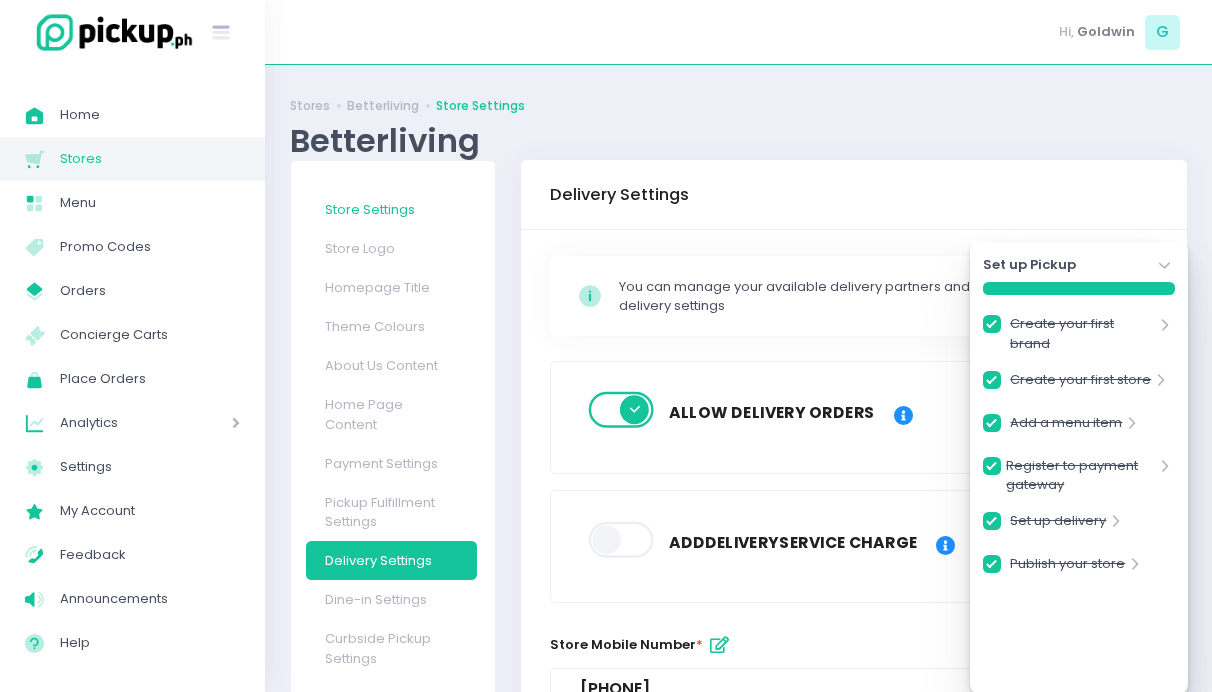 click on "Store Settings" at bounding box center (391, 209) 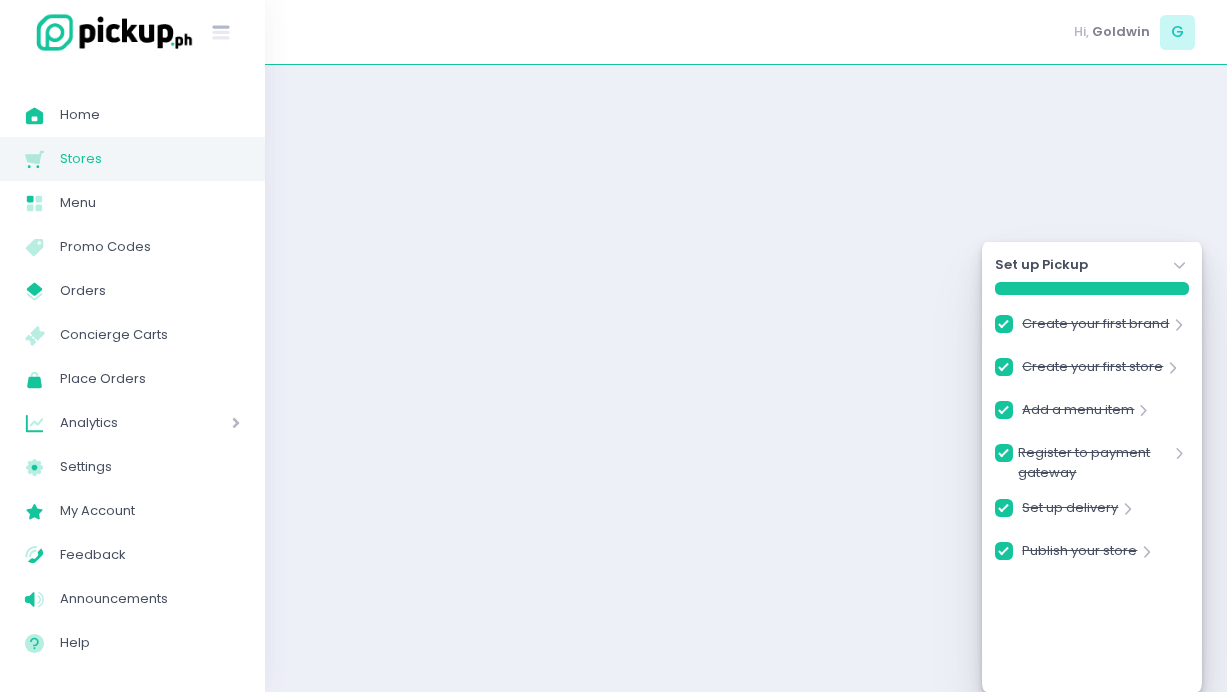 checkbox on "true" 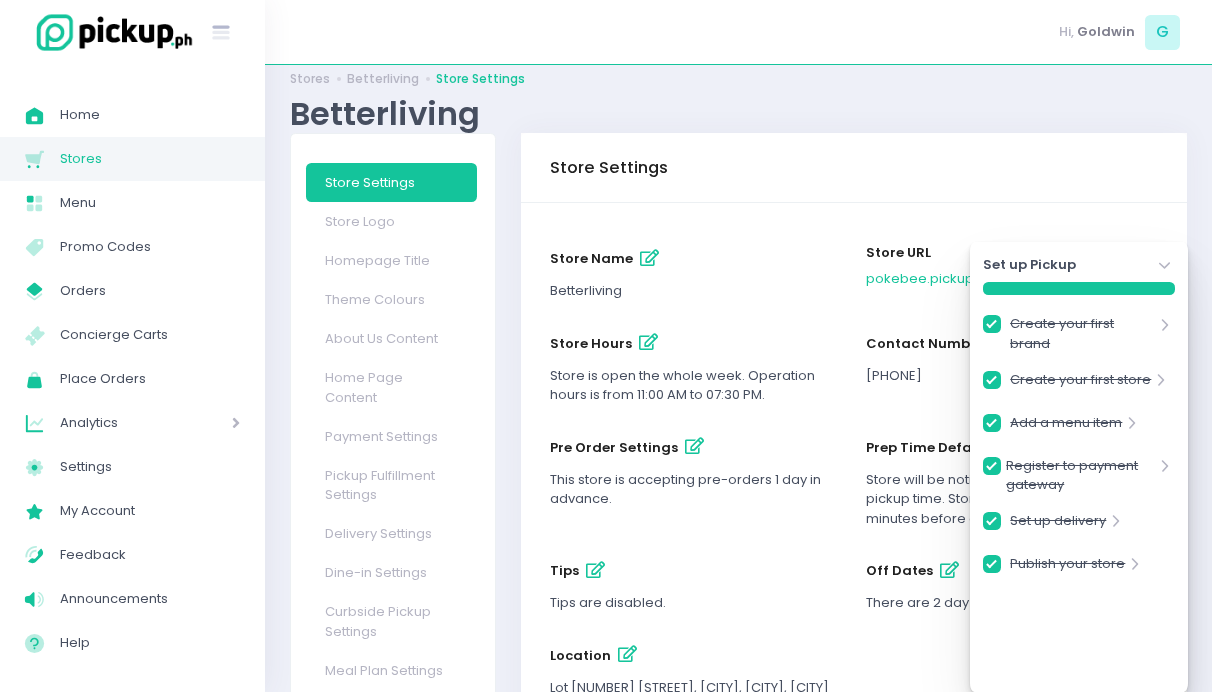 scroll, scrollTop: 36, scrollLeft: 0, axis: vertical 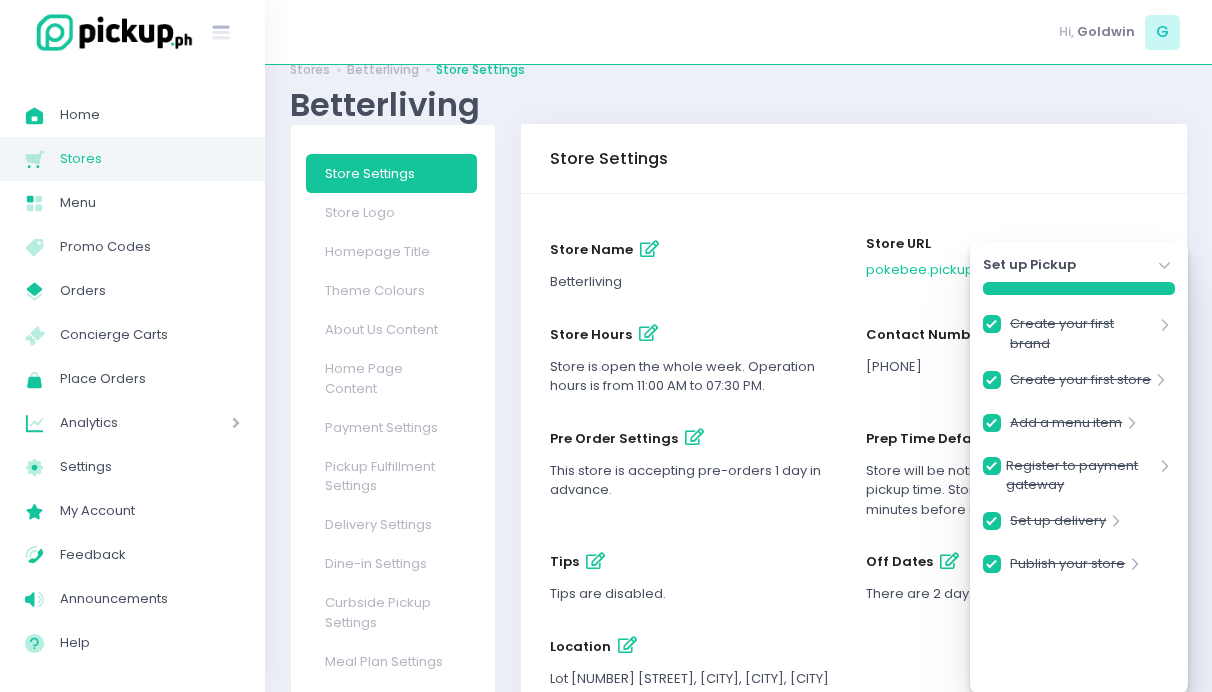 click at bounding box center (648, 333) 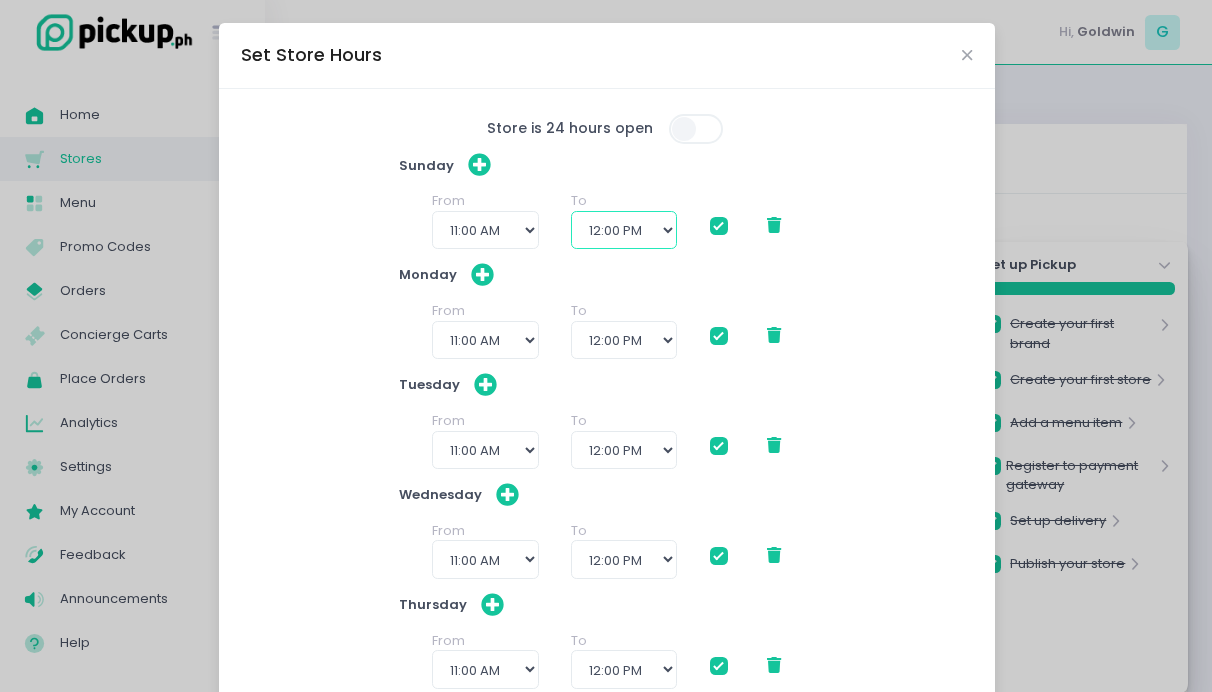 click on "12:00 PM 12:30 PM 01:00 PM 01:30 PM 02:00 PM 02:30 PM 03:00 PM 03:30 PM 04:00 PM 04:30 PM 05:00 PM 05:30 PM 06:00 PM 06:30 PM 07:00 PM 07:30 PM 08:00 PM 08:30 PM 09:00 PM 09:30 PM 10:00 PM 10:30 PM 11:00 PM 11:30 PM" at bounding box center [624, 230] 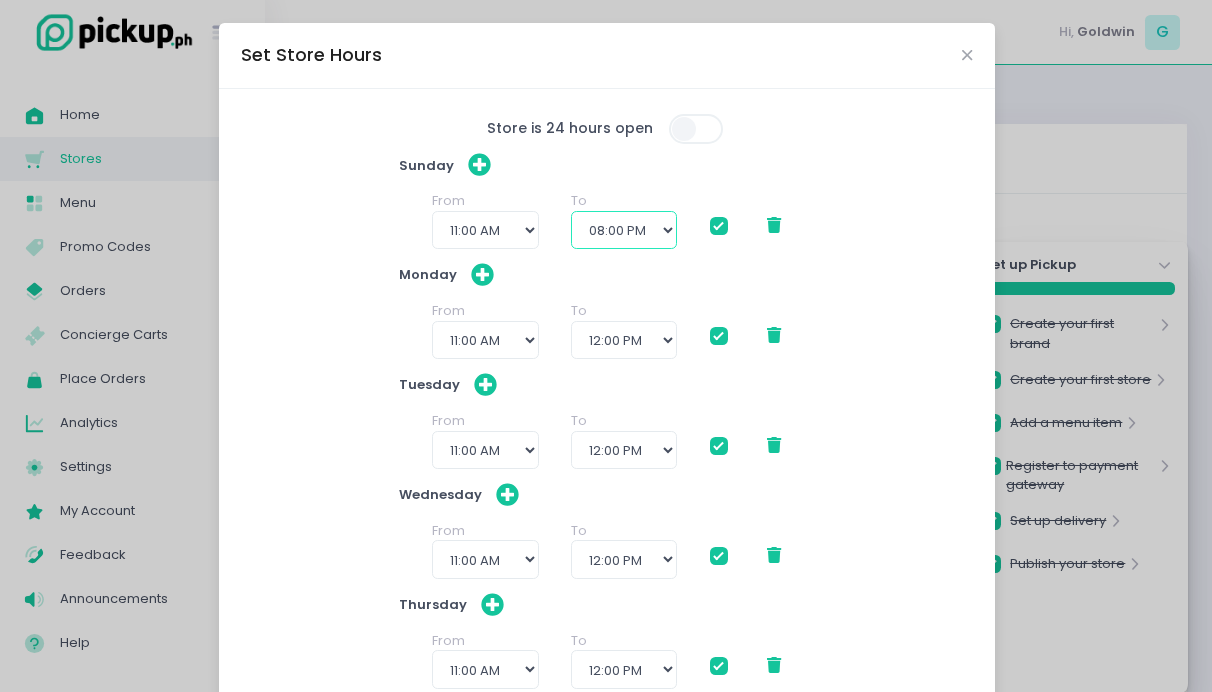 checkbox on "true" 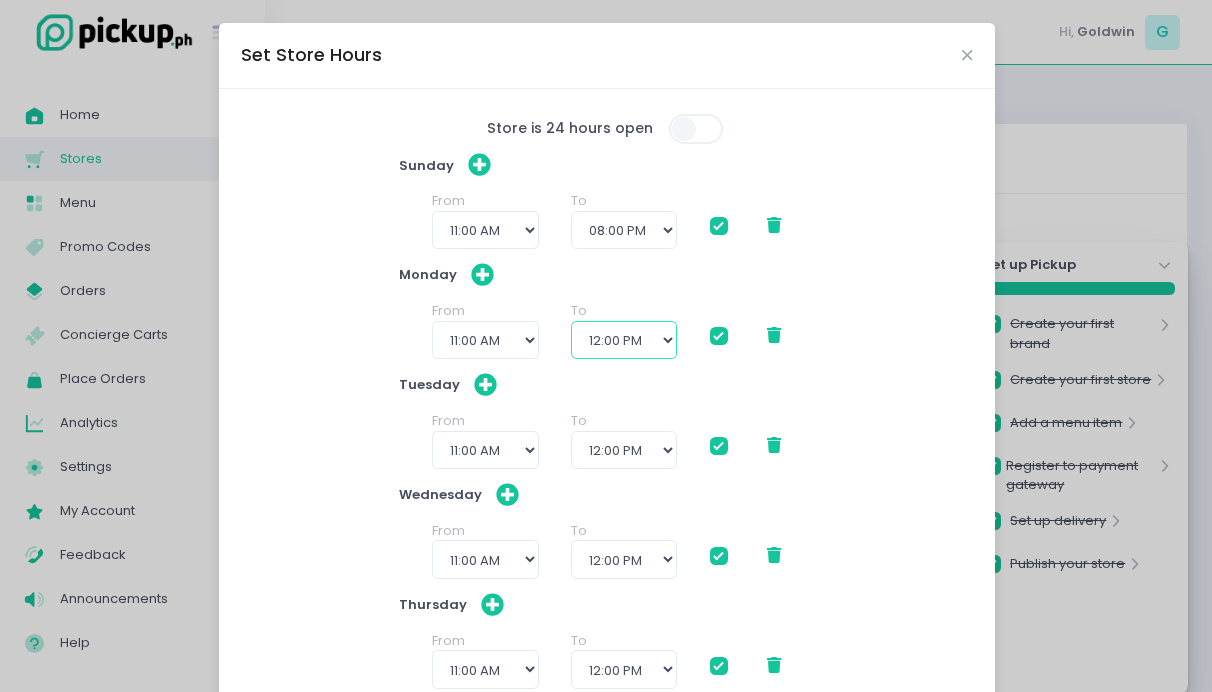 click on "12:00 PM 12:30 PM 01:00 PM 01:30 PM 02:00 PM 02:30 PM 03:00 PM 03:30 PM 04:00 PM 04:30 PM 05:00 PM 05:30 PM 06:00 PM 06:30 PM 07:00 PM 07:30 PM 08:00 PM 08:30 PM 09:00 PM 09:30 PM 10:00 PM 10:30 PM 11:00 PM 11:30 PM" at bounding box center [624, 340] 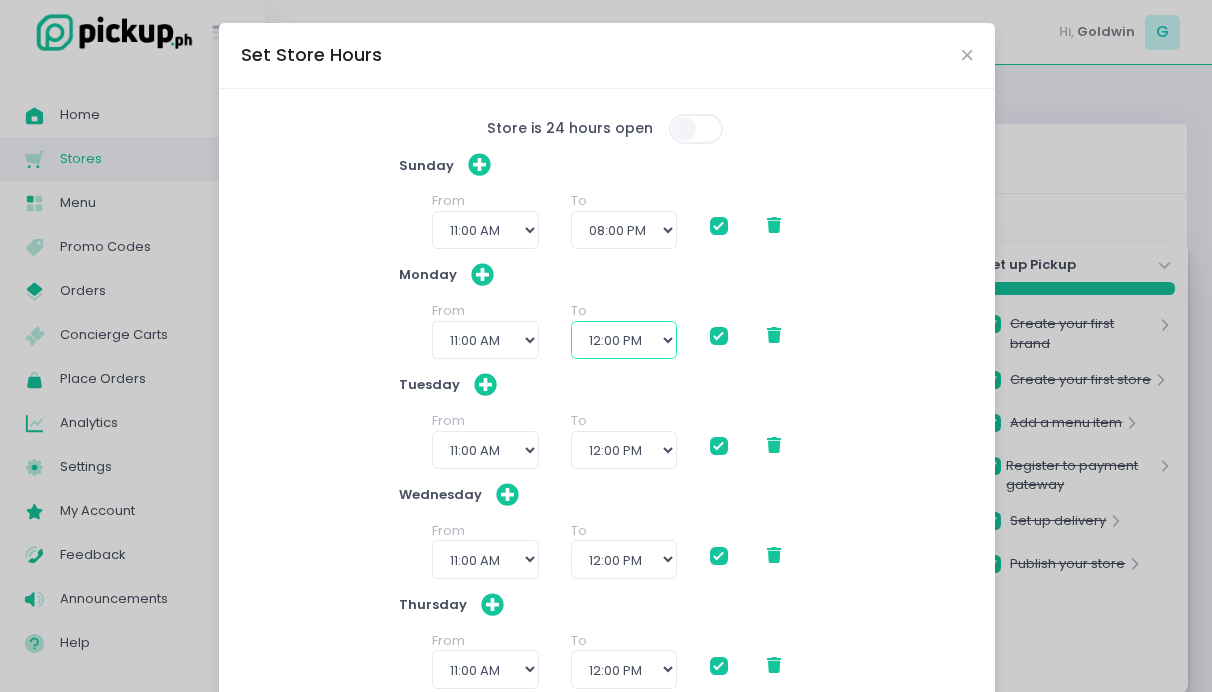 select on "20:00" 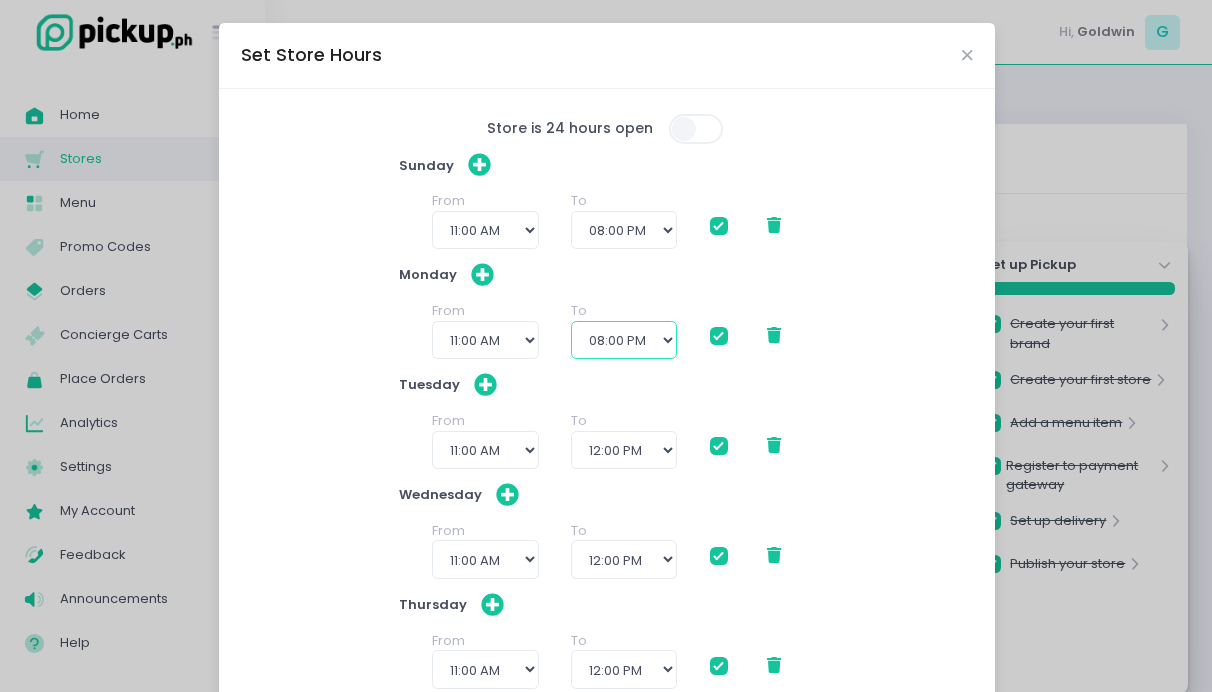 checkbox on "true" 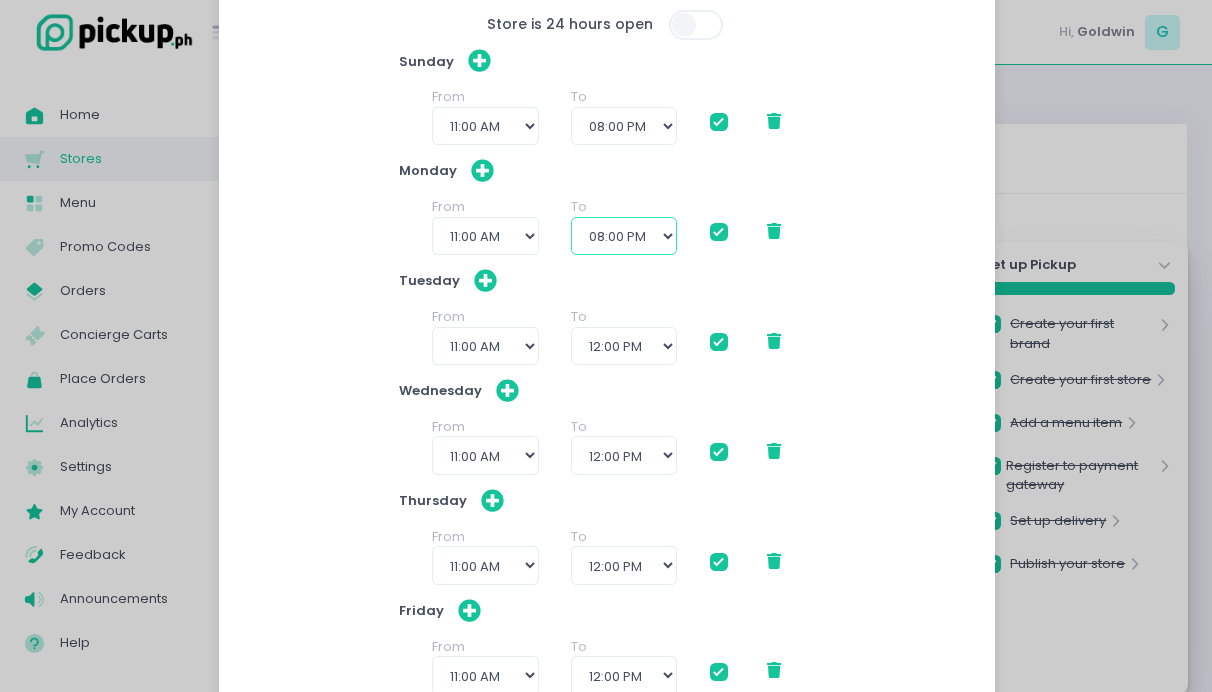 scroll, scrollTop: 114, scrollLeft: 0, axis: vertical 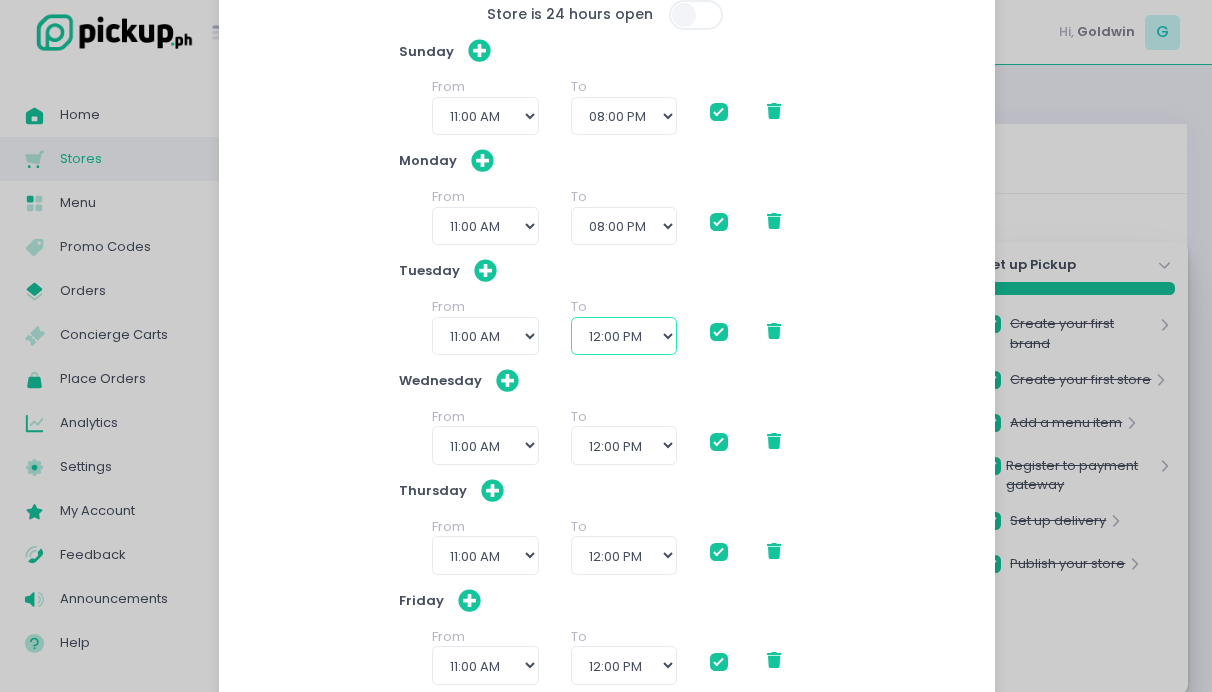 click on "12:00 PM 12:30 PM 01:00 PM 01:30 PM 02:00 PM 02:30 PM 03:00 PM 03:30 PM 04:00 PM 04:30 PM 05:00 PM 05:30 PM 06:00 PM 06:30 PM 07:00 PM 07:30 PM 08:00 PM 08:30 PM 09:00 PM 09:30 PM 10:00 PM 10:30 PM 11:00 PM 11:30 PM" at bounding box center [624, 336] 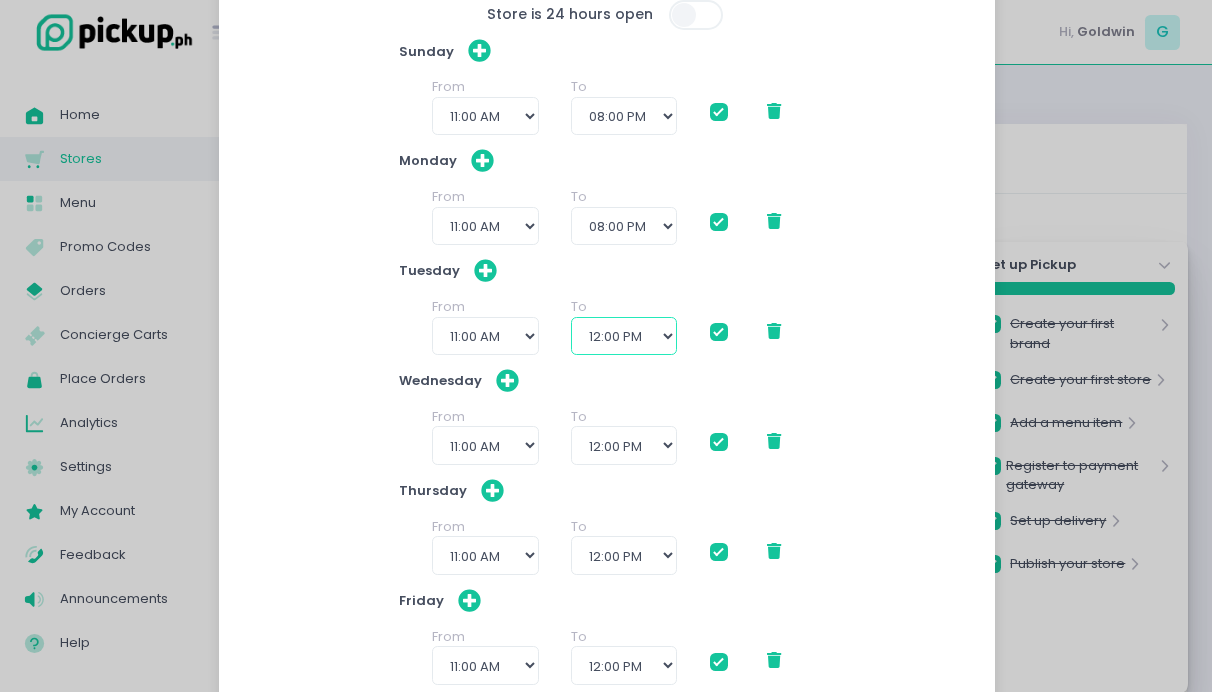 select on "20:00" 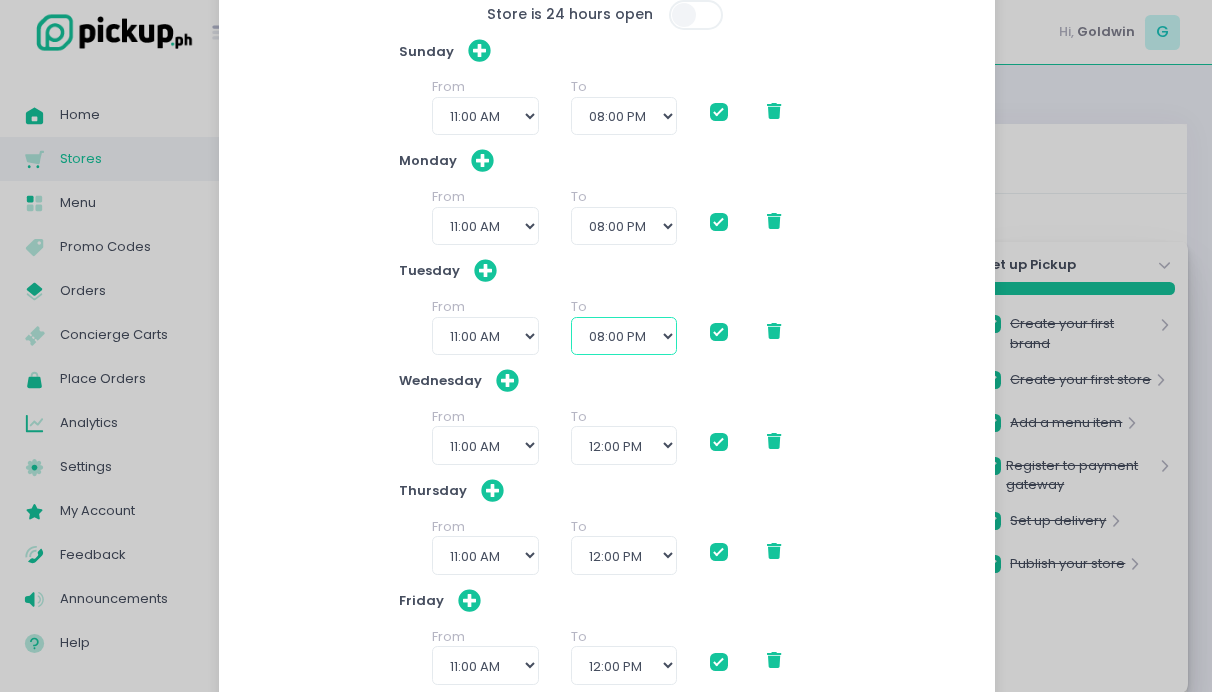checkbox on "true" 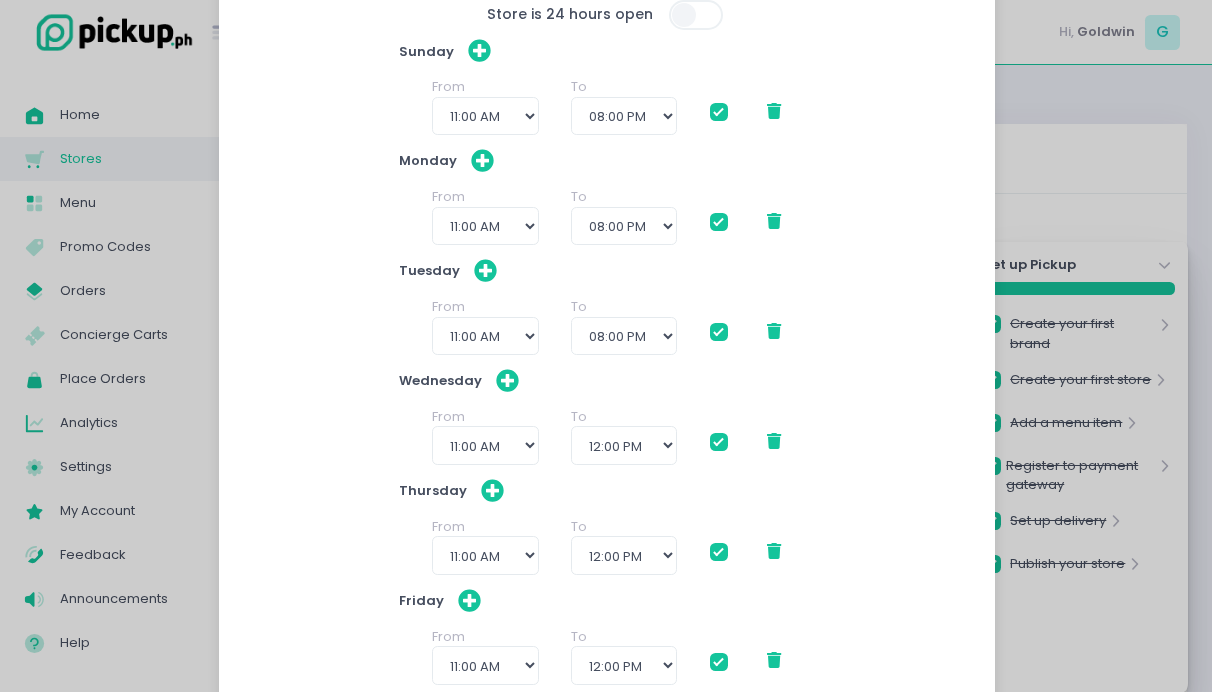 click on "Wednesday" at bounding box center (606, 381) 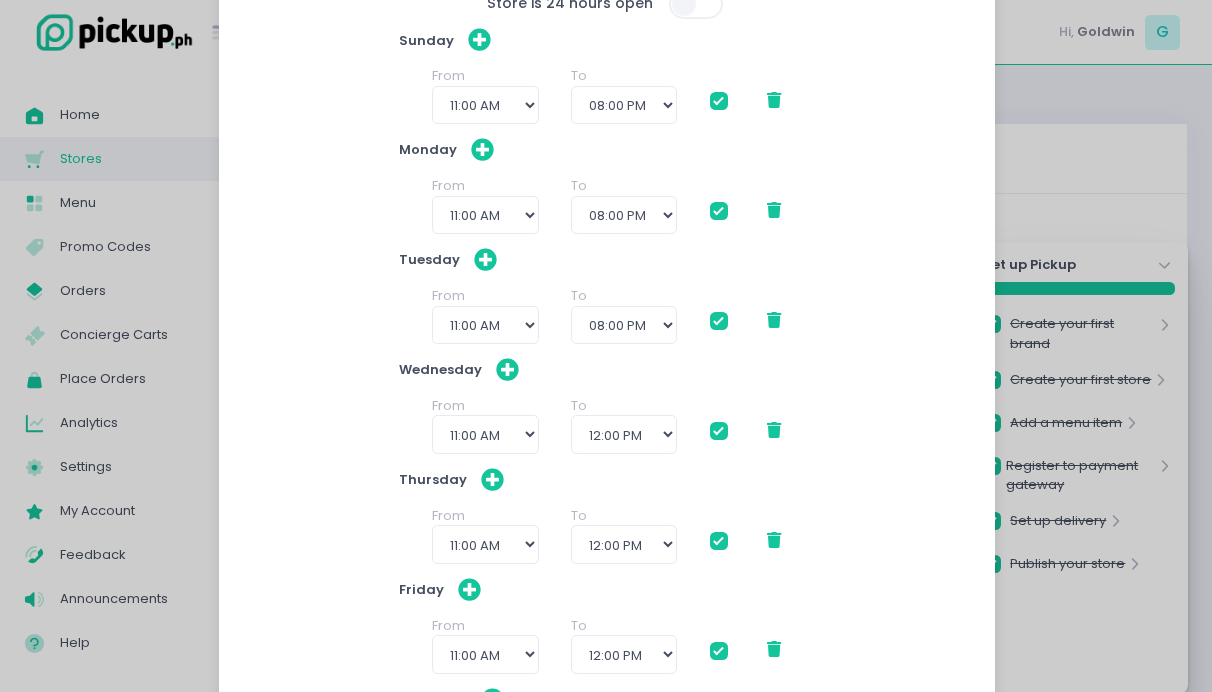 scroll, scrollTop: 139, scrollLeft: 0, axis: vertical 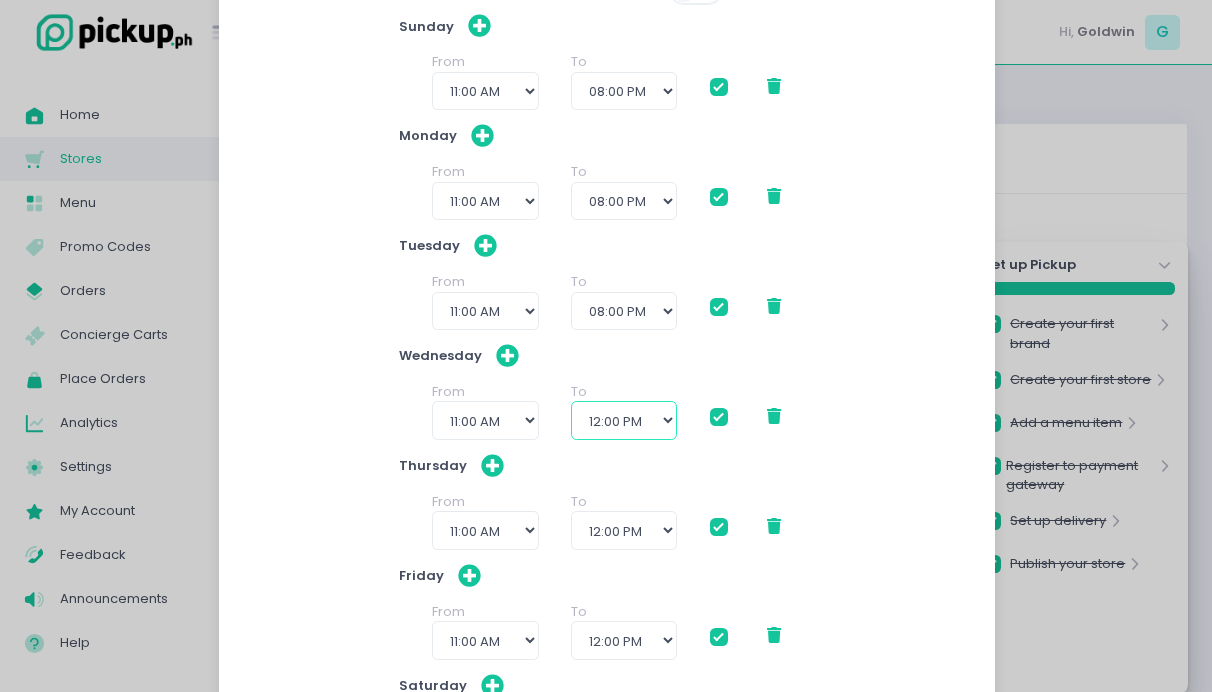 click on "12:00 PM 12:30 PM 01:00 PM 01:30 PM 02:00 PM 02:30 PM 03:00 PM 03:30 PM 04:00 PM 04:30 PM 05:00 PM 05:30 PM 06:00 PM 06:30 PM 07:00 PM 07:30 PM 08:00 PM 08:30 PM 09:00 PM 09:30 PM 10:00 PM 10:30 PM 11:00 PM 11:30 PM" at bounding box center (624, 420) 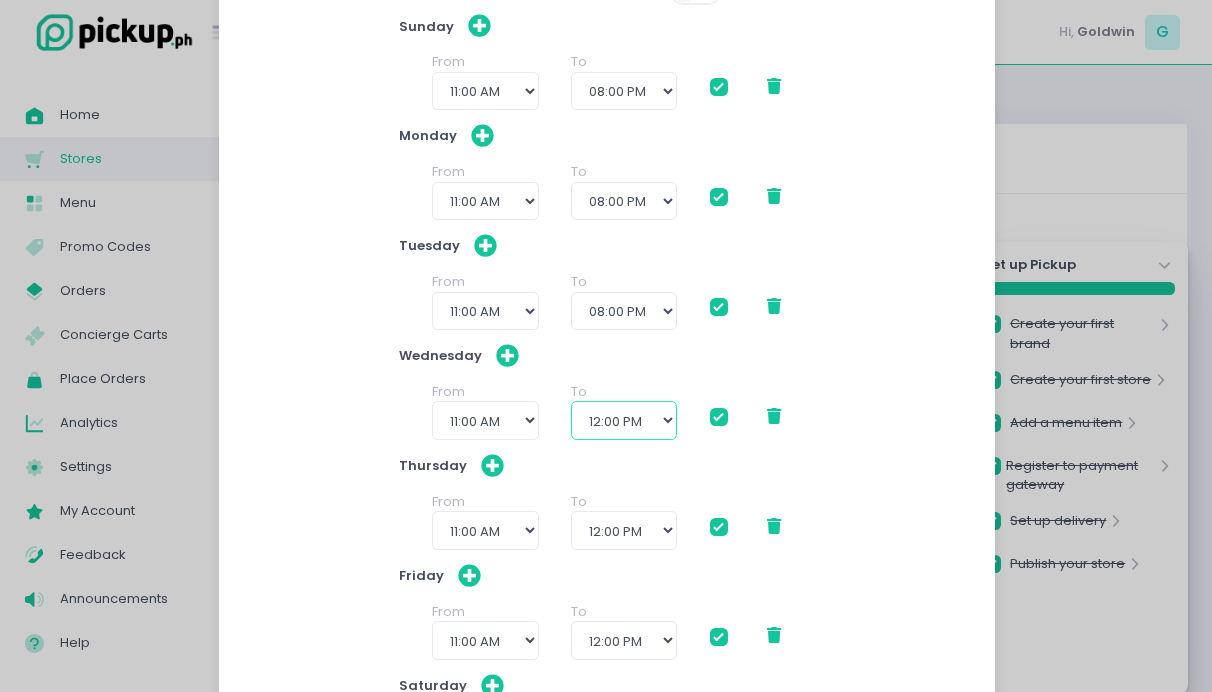 select on "20:00" 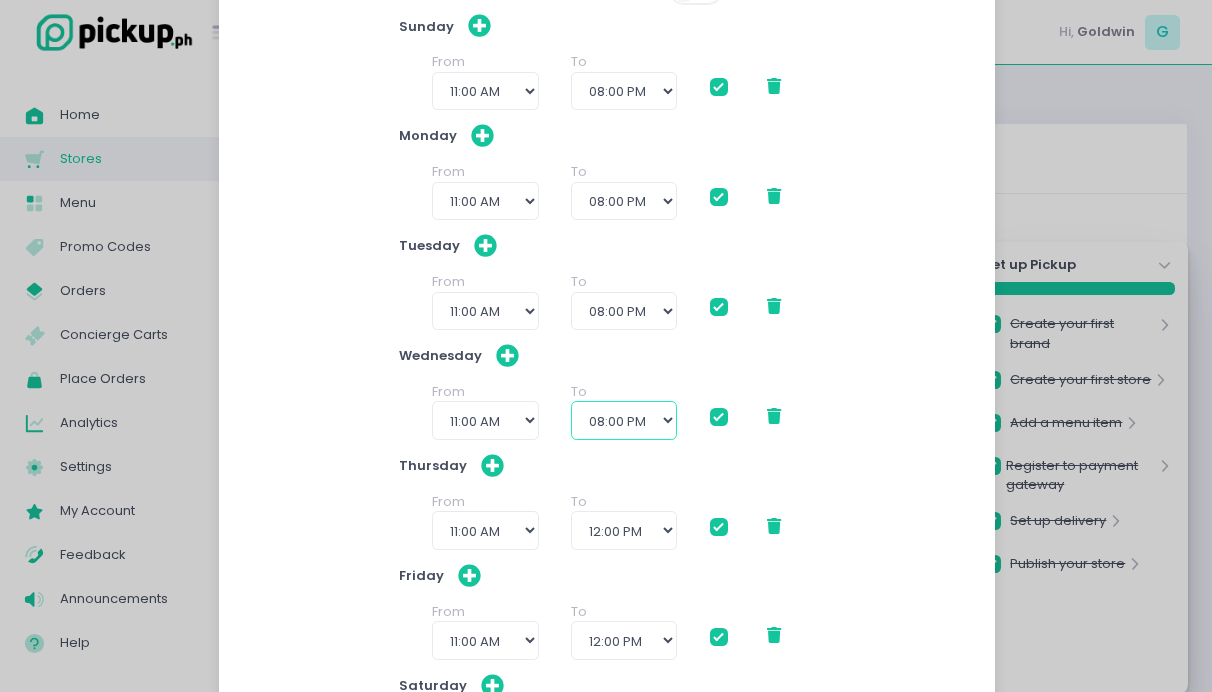 checkbox on "true" 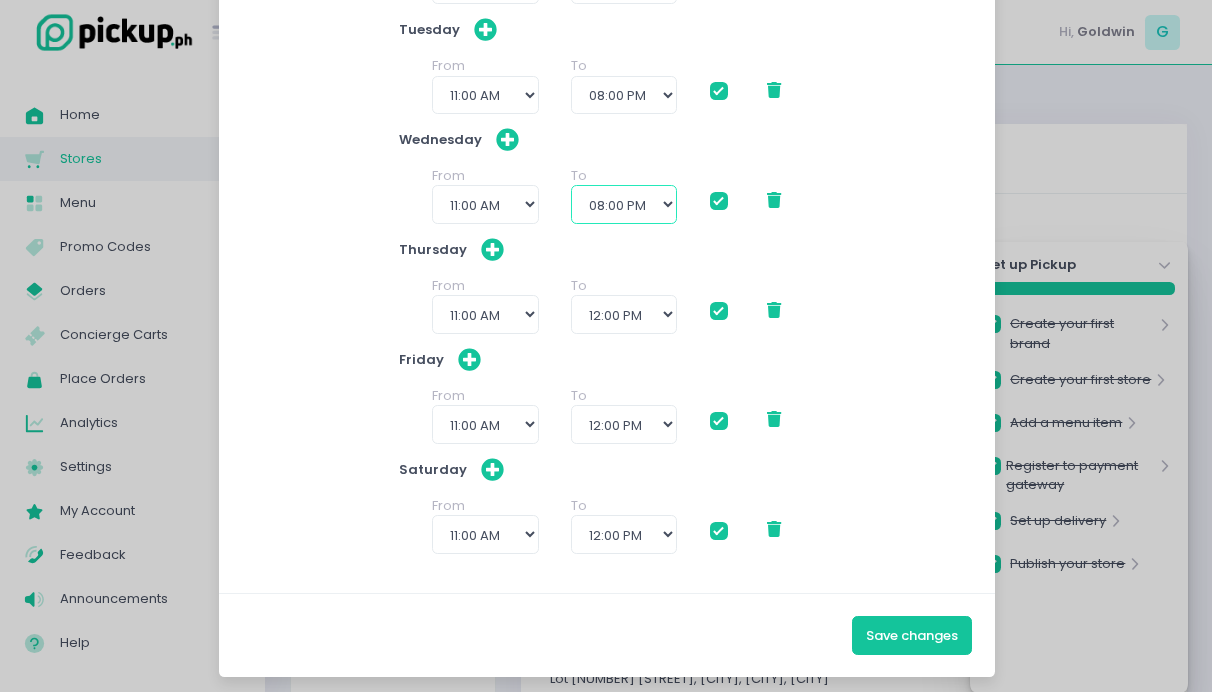 scroll, scrollTop: 363, scrollLeft: 0, axis: vertical 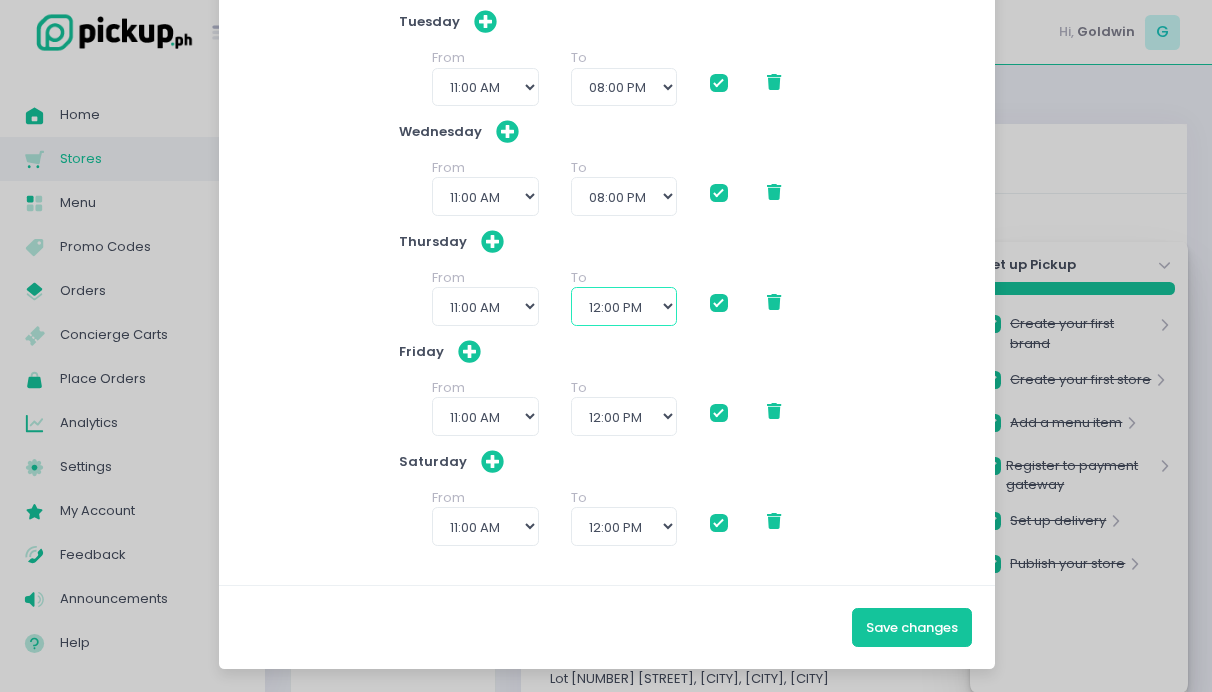 click on "12:00 PM 12:30 PM 01:00 PM 01:30 PM 02:00 PM 02:30 PM 03:00 PM 03:30 PM 04:00 PM 04:30 PM 05:00 PM 05:30 PM 06:00 PM 06:30 PM 07:00 PM 07:30 PM 08:00 PM 08:30 PM 09:00 PM 09:30 PM 10:00 PM 10:30 PM 11:00 PM 11:30 PM" at bounding box center (624, 306) 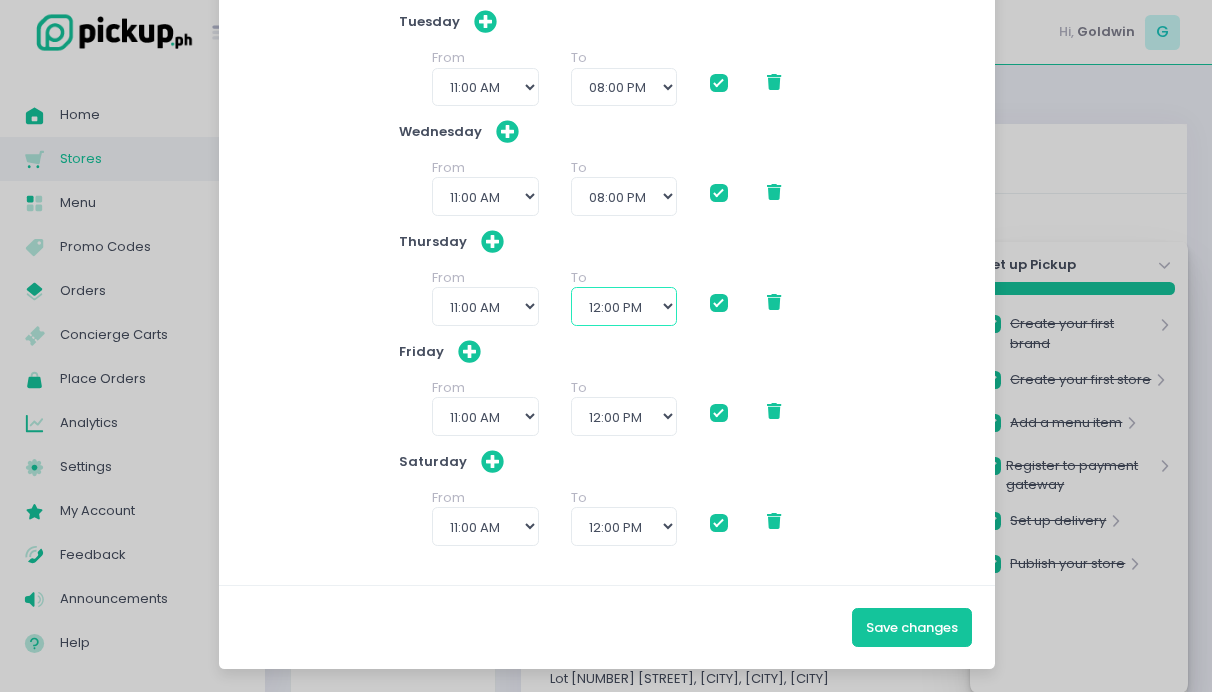 select on "20:00" 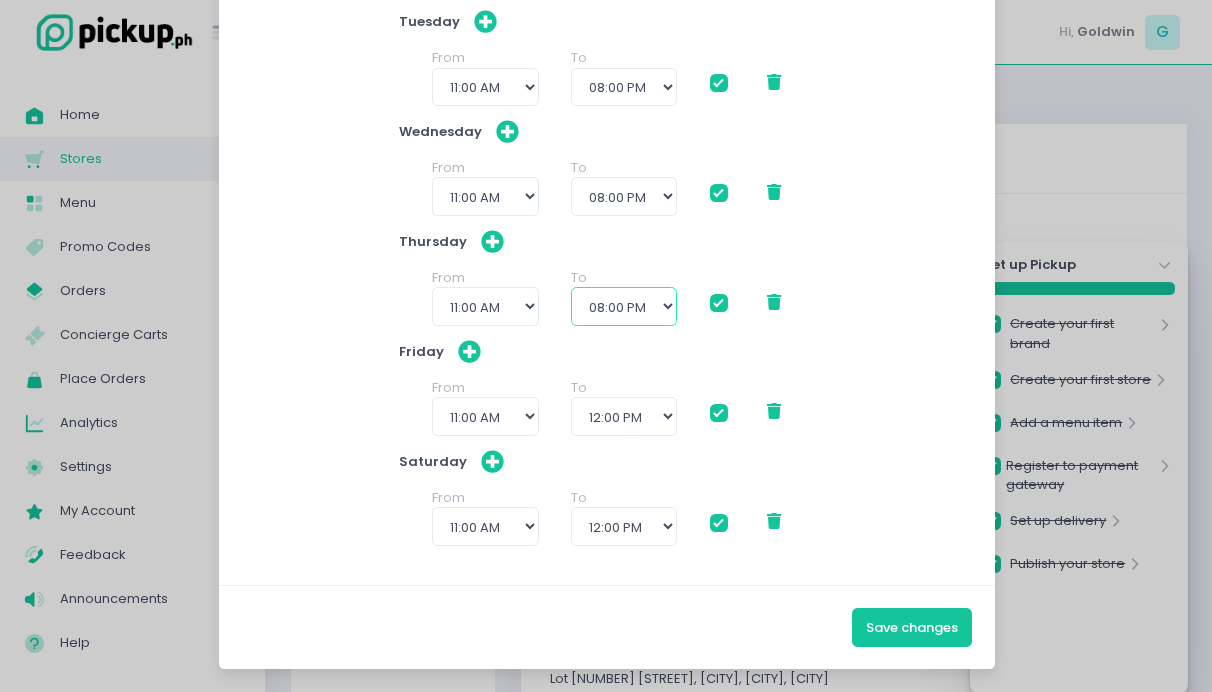 checkbox on "true" 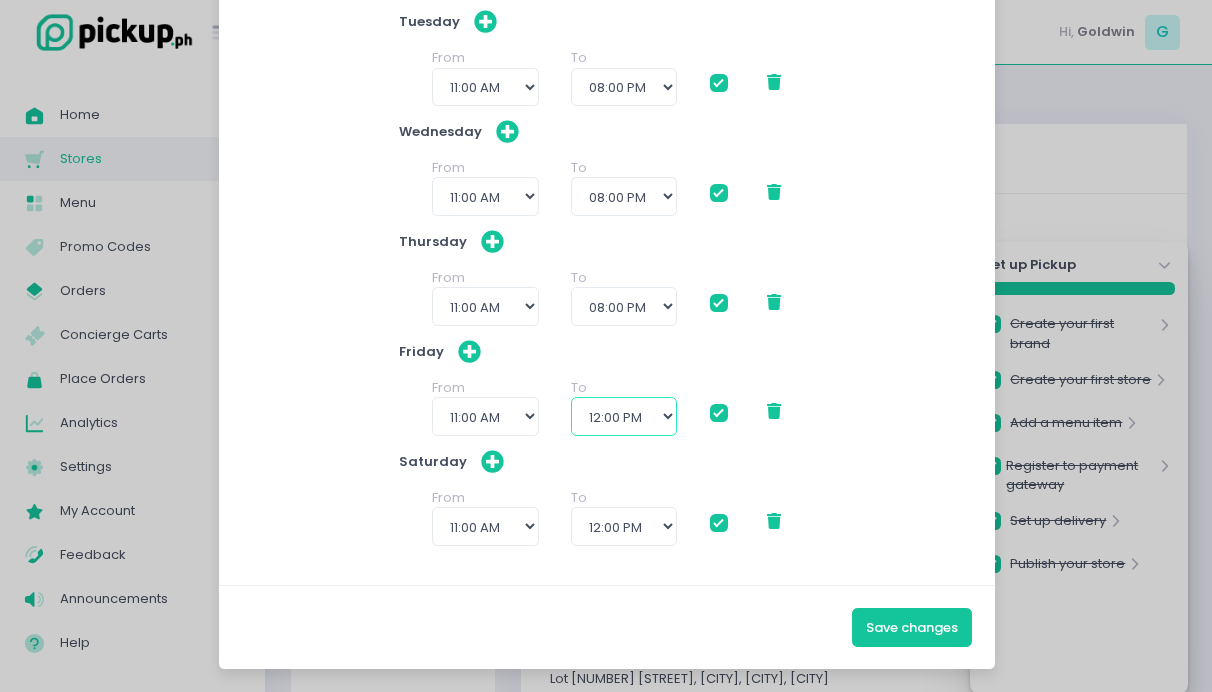 click on "12:00 PM 12:30 PM 01:00 PM 01:30 PM 02:00 PM 02:30 PM 03:00 PM 03:30 PM 04:00 PM 04:30 PM 05:00 PM 05:30 PM 06:00 PM 06:30 PM 07:00 PM 07:30 PM 08:00 PM 08:30 PM 09:00 PM 09:30 PM 10:00 PM 10:30 PM 11:00 PM 11:30 PM" at bounding box center (624, 416) 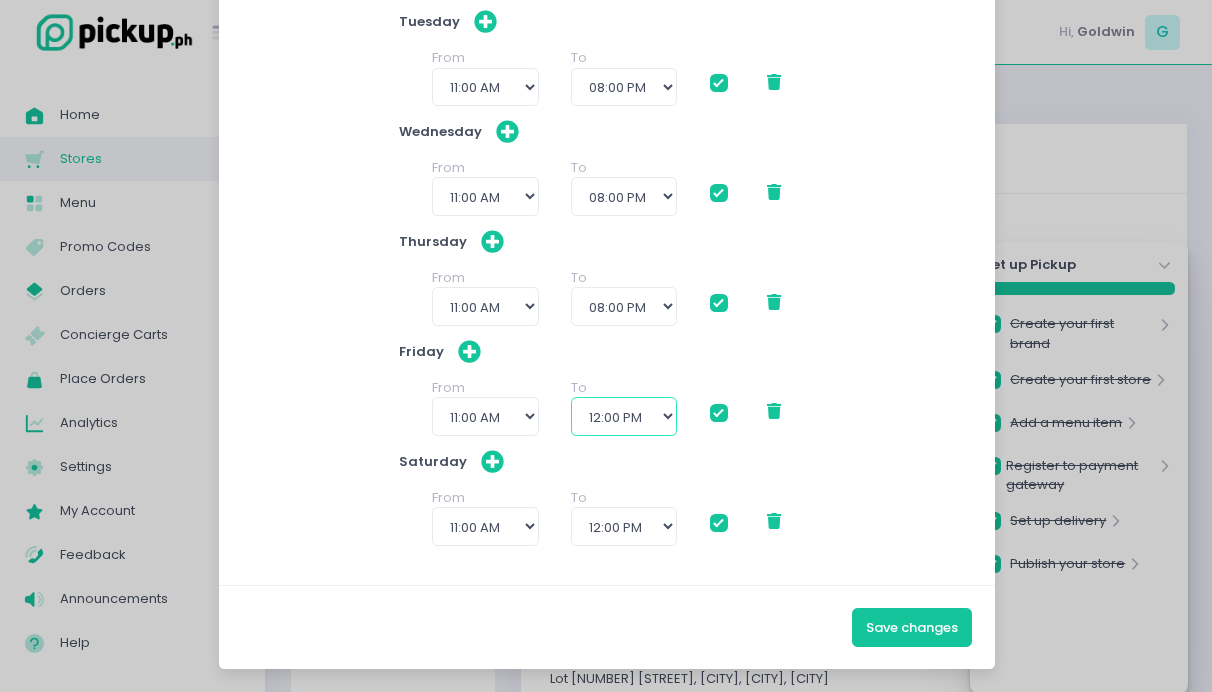select on "20:00" 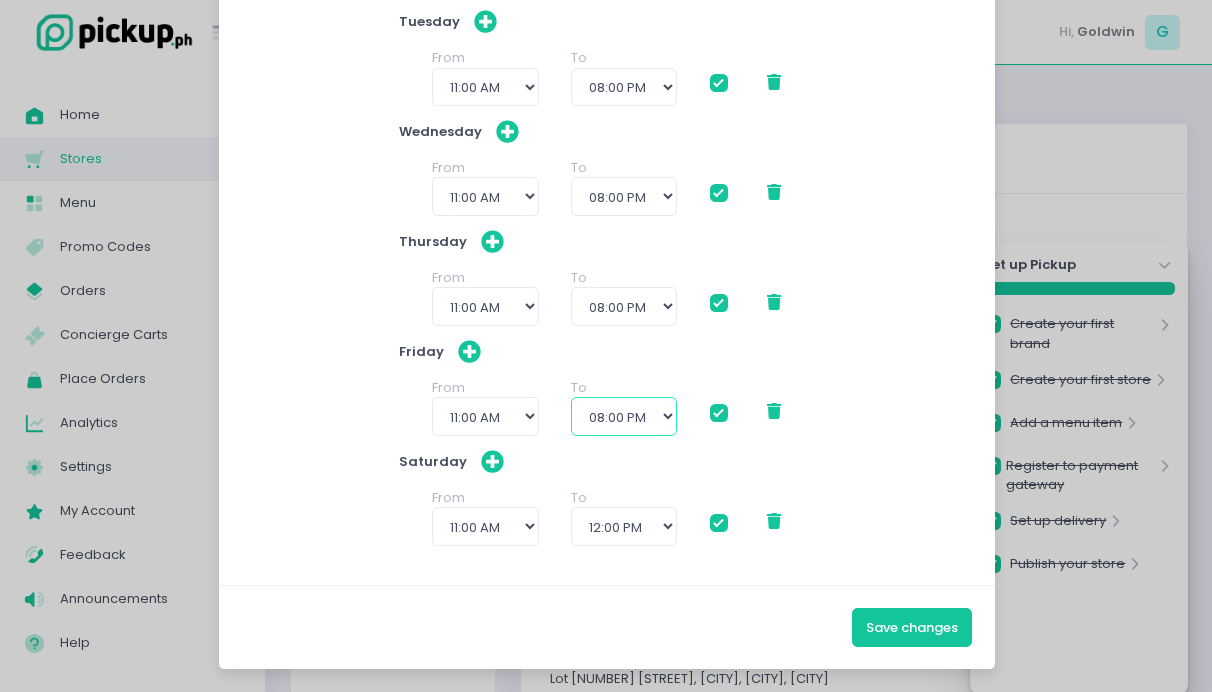 checkbox on "true" 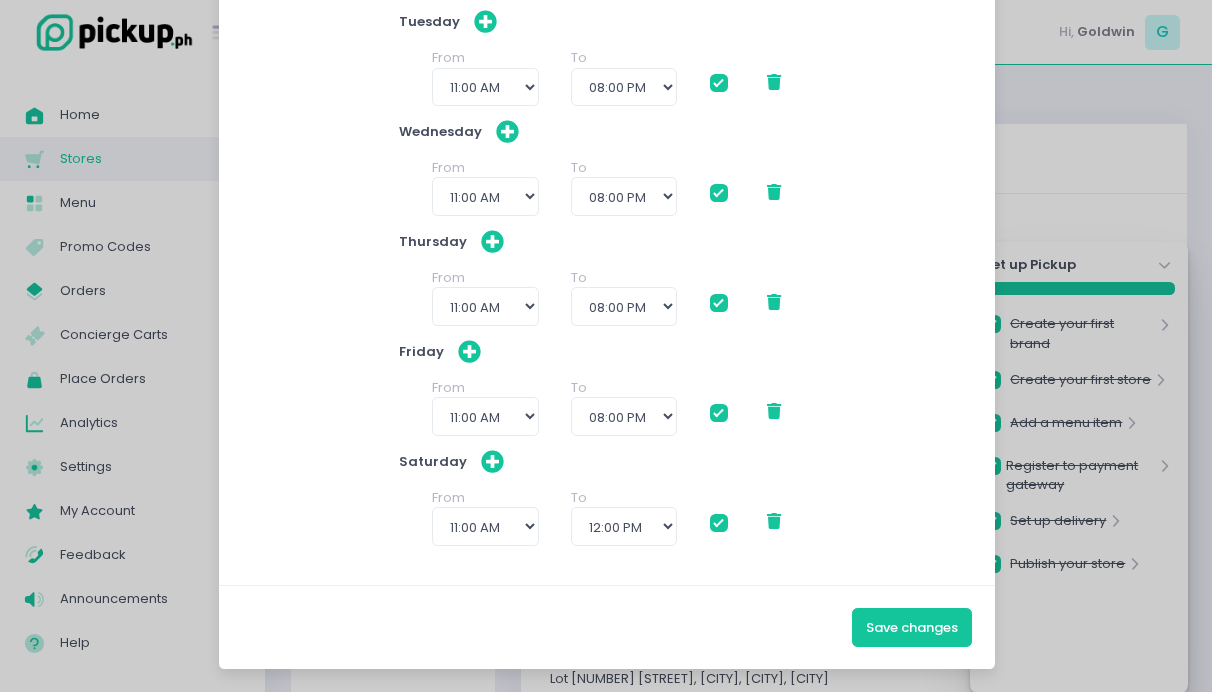 click on "Saturday From 12:00 AM 12:30 AM 01:00 AM 01:30 AM 02:00 AM 02:30 AM 03:00 AM 03:30 AM 04:00 AM 04:30 AM 05:00 AM 05:30 AM 06:00 AM 06:30 AM 07:00 AM 07:30 AM 08:00 AM 08:30 AM 09:00 AM 09:30 AM 10:00 AM 10:30 AM 11:00 AM 11:30 AM 12:00 PM 12:30 PM 01:00 PM 01:30 PM 02:00 PM 02:30 PM 03:00 PM 03:30 PM 04:00 PM 04:30 PM 05:00 PM 05:30 PM 06:00 PM 06:30 PM 07:00 PM To 12:00 PM 12:30 PM 01:00 PM 01:30 PM 02:00 PM 02:30 PM 03:00 PM 03:30 PM 04:00 PM 04:30 PM 05:00 PM 05:30 PM 06:00 PM 06:30 PM 07:00 PM 07:30 PM 08:00 PM 08:30 PM 09:00 PM 09:30 PM 10:00 PM 10:30 PM 11:00 PM 11:30 PM" at bounding box center [606, 507] 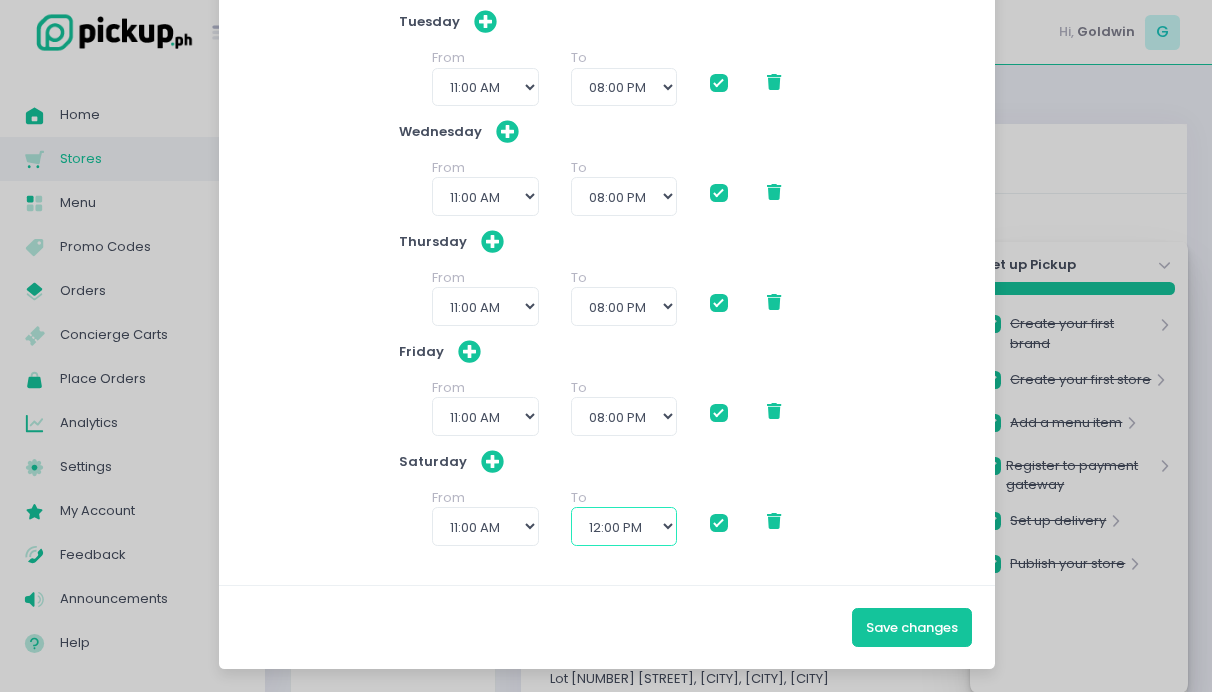 click on "12:00 PM 12:30 PM 01:00 PM 01:30 PM 02:00 PM 02:30 PM 03:00 PM 03:30 PM 04:00 PM 04:30 PM 05:00 PM 05:30 PM 06:00 PM 06:30 PM 07:00 PM 07:30 PM 08:00 PM 08:30 PM 09:00 PM 09:30 PM 10:00 PM 10:30 PM 11:00 PM 11:30 PM" at bounding box center (624, 526) 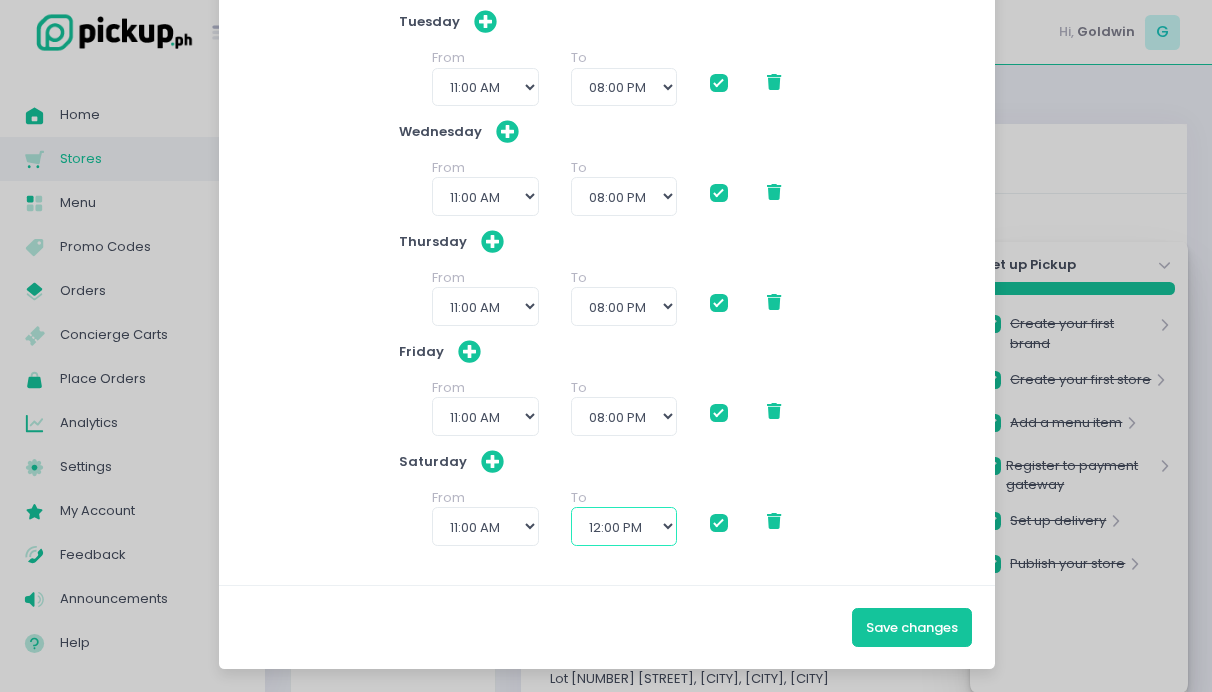 select on "20:00" 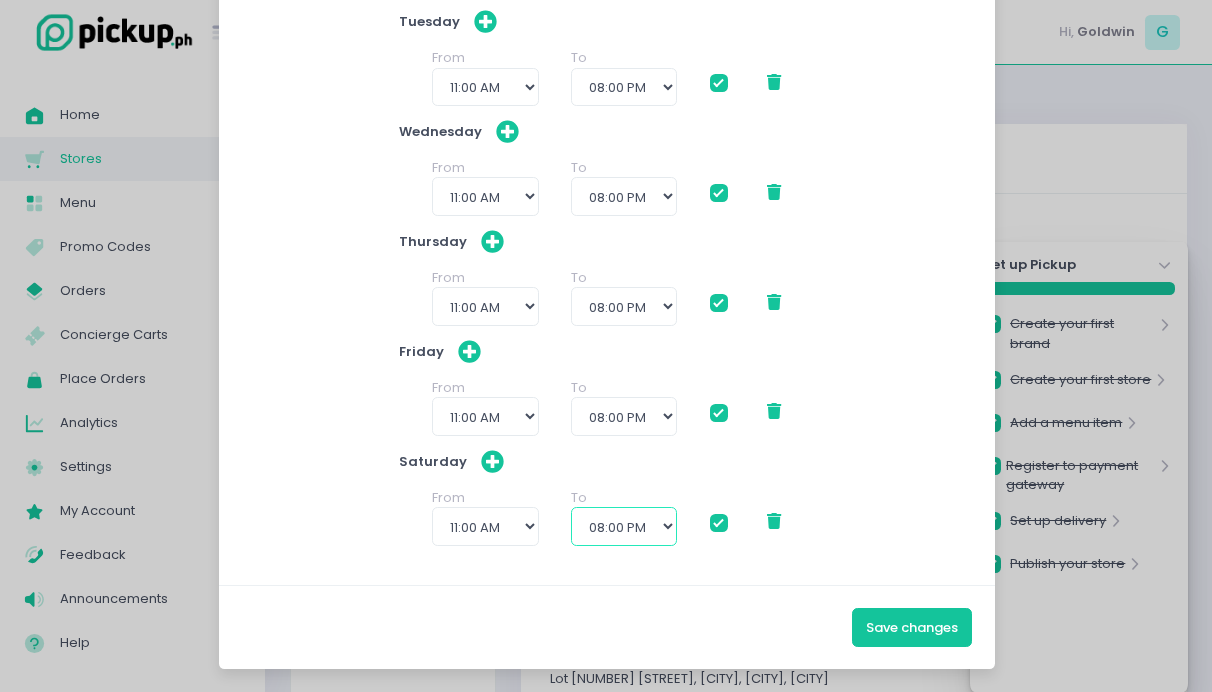 checkbox on "true" 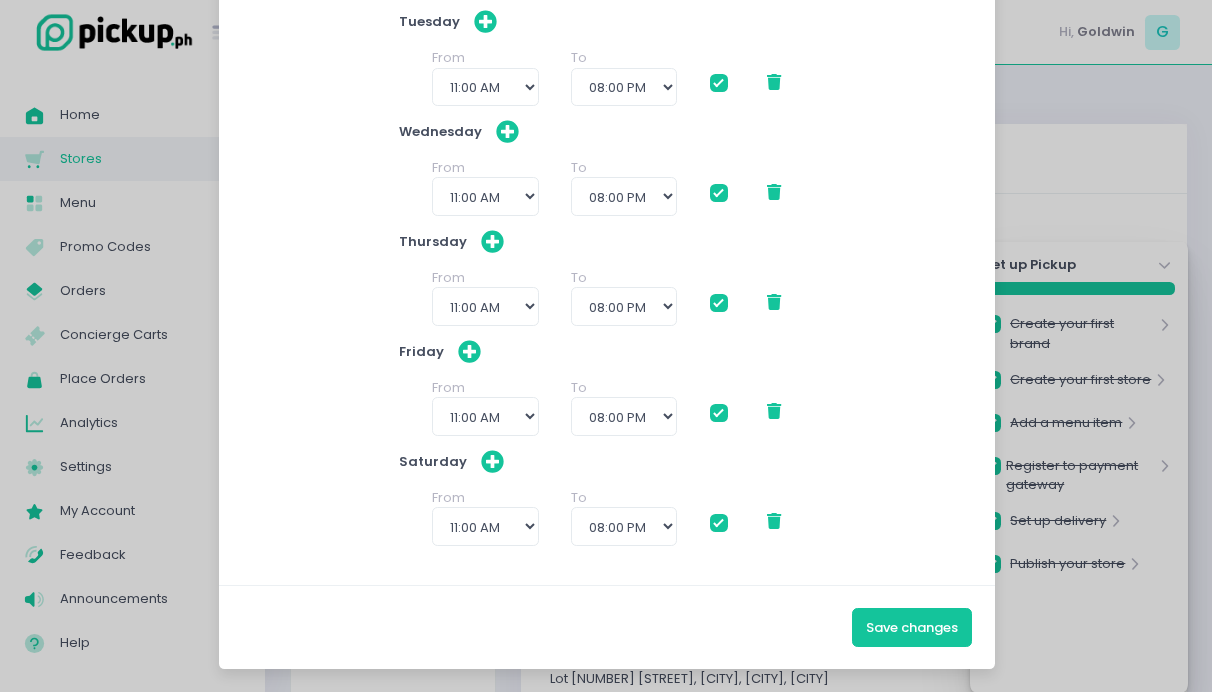 drag, startPoint x: 720, startPoint y: 592, endPoint x: 853, endPoint y: 617, distance: 135.32922 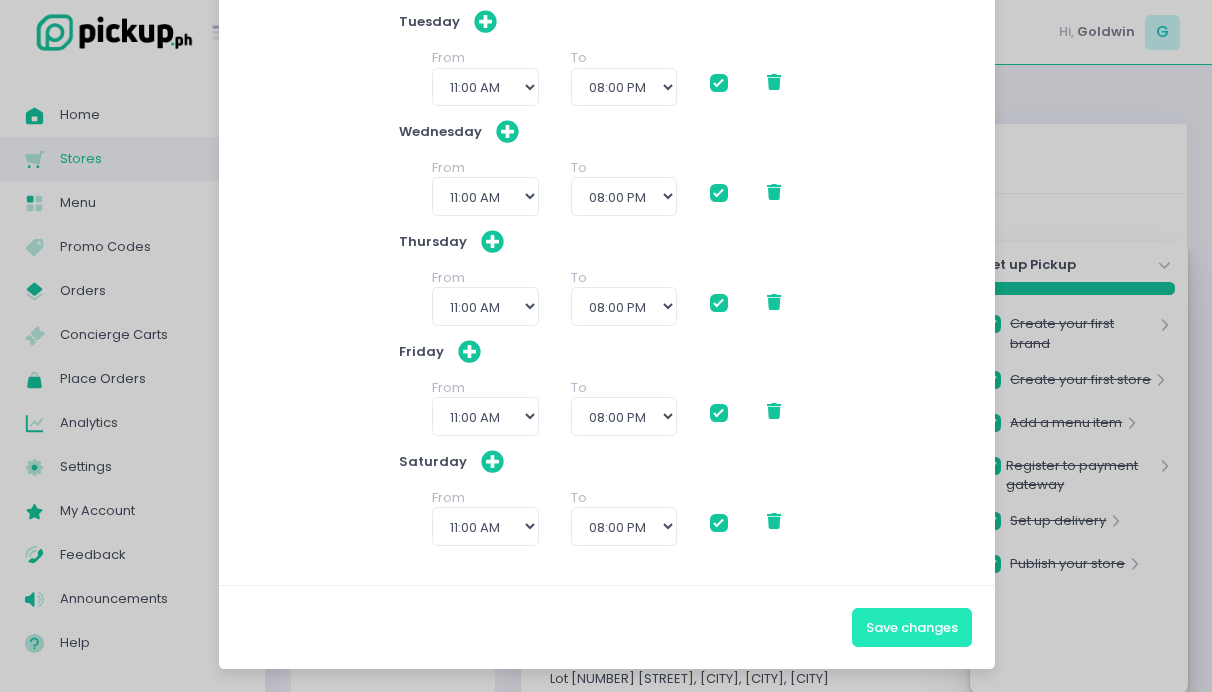 click on "Save changes" at bounding box center [912, 627] 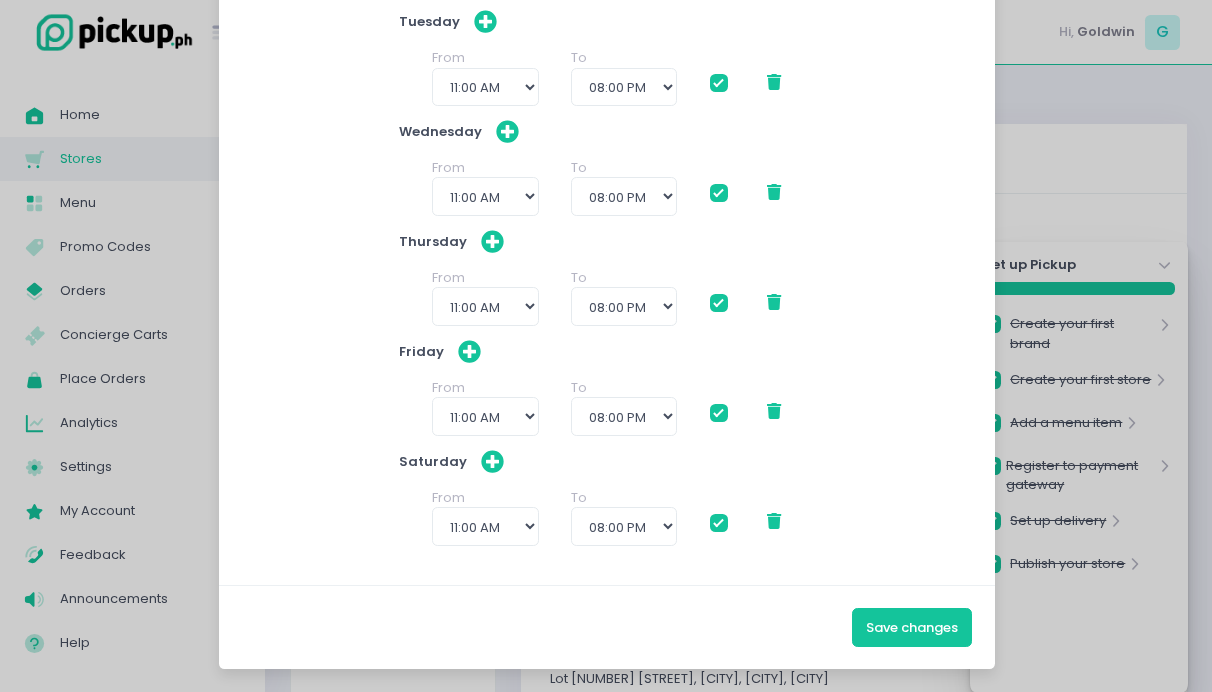 checkbox on "true" 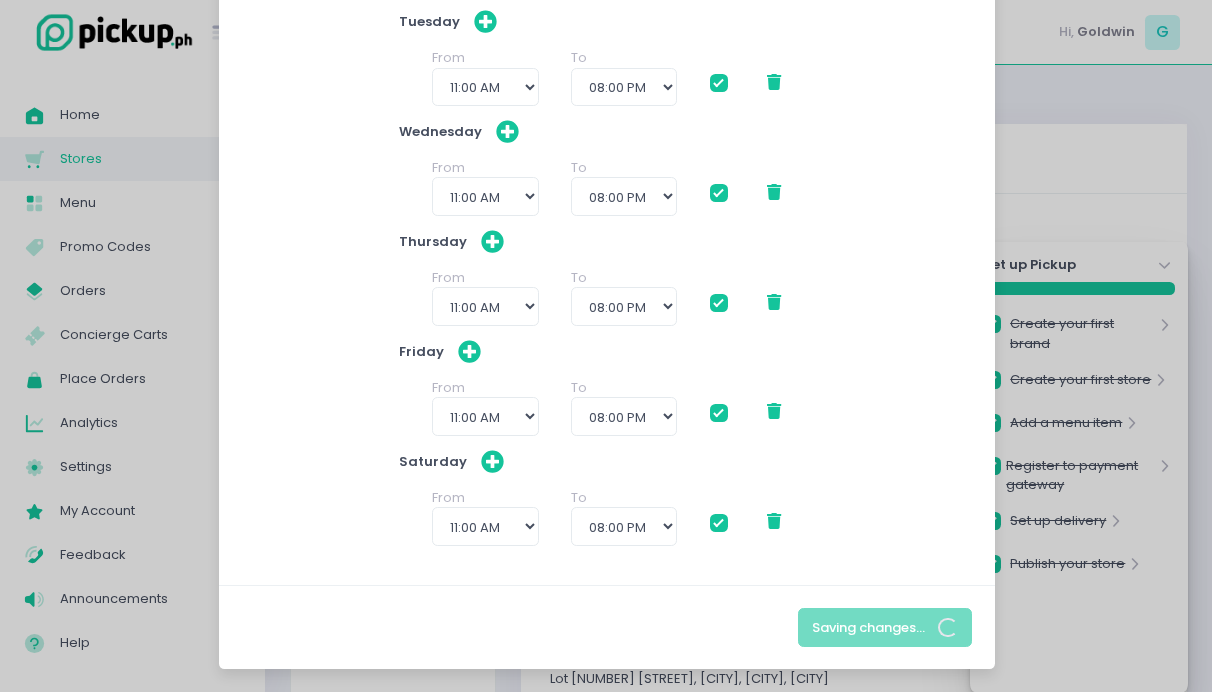 scroll, scrollTop: 0, scrollLeft: 0, axis: both 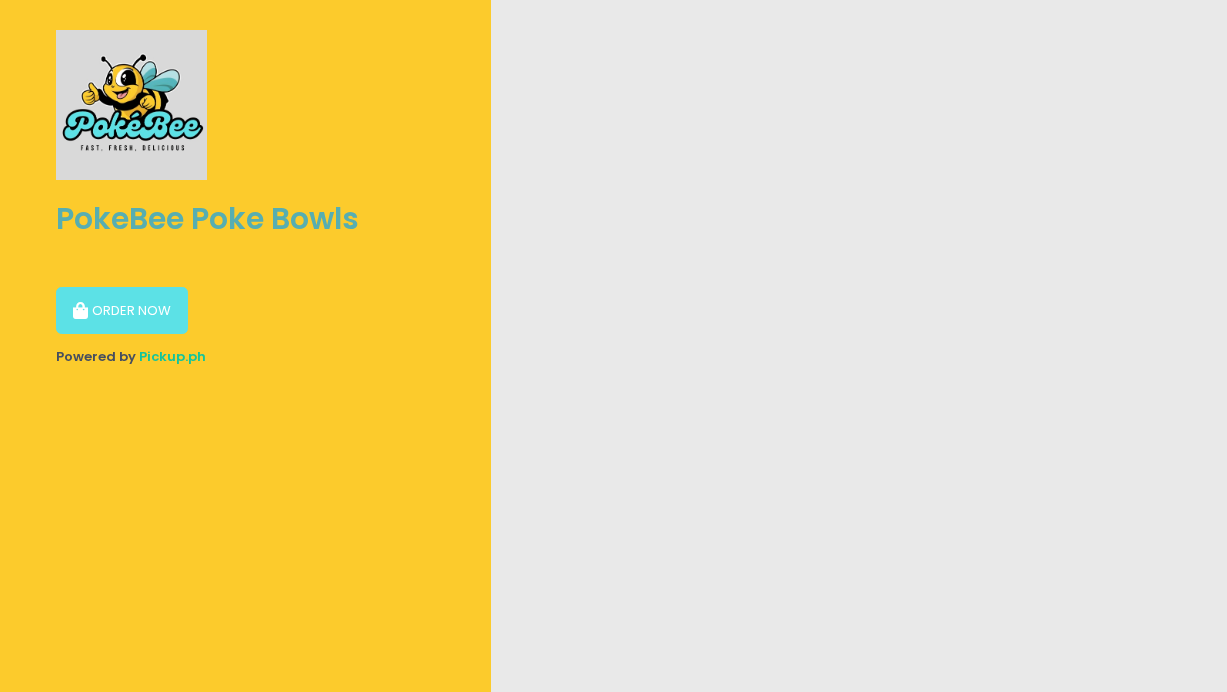 click on "ORDER NOW" at bounding box center (122, 311) 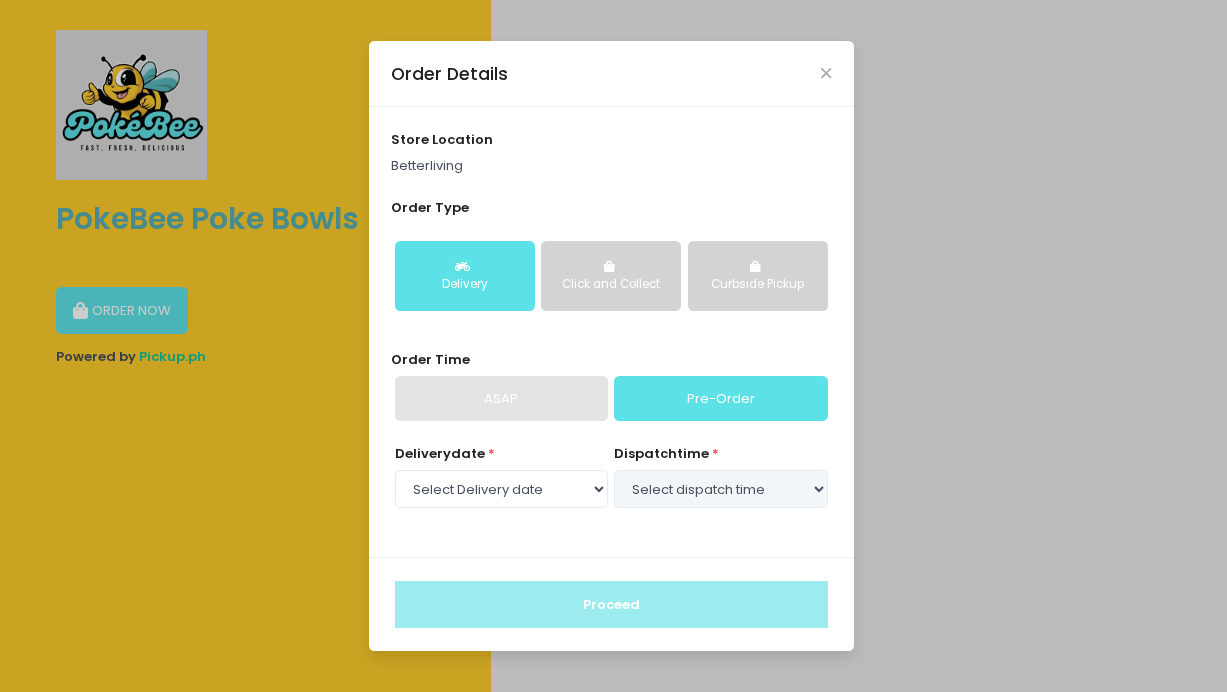 select on "2025-08-04" 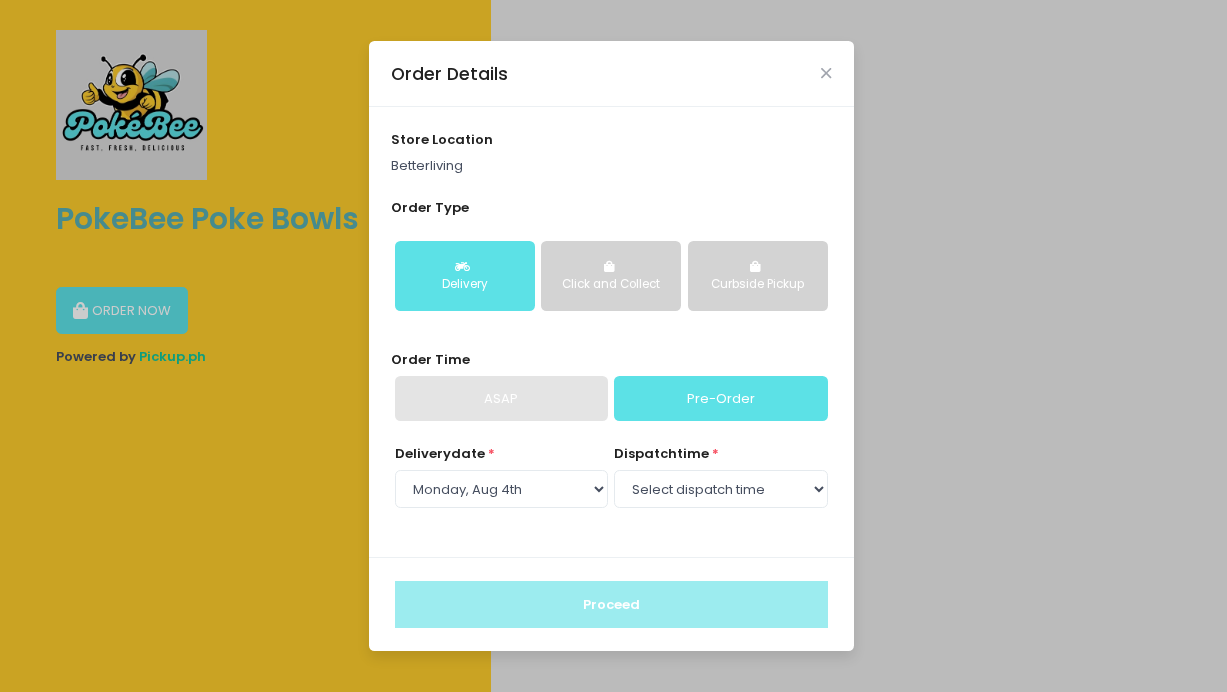 click on "Click and Collect" at bounding box center (611, 285) 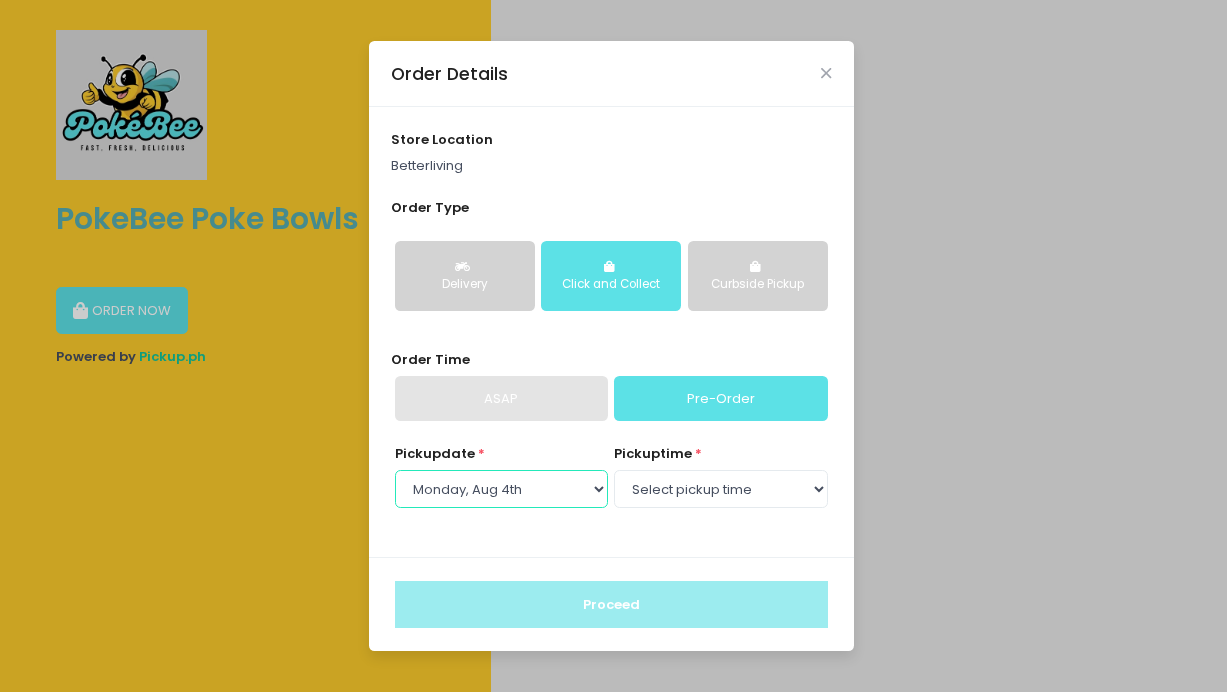 click on "Select Pickup date [DAY], [MONTH] [DAY_NUM] [DAY_NUM] [DAY_NUM]" at bounding box center [501, 489] 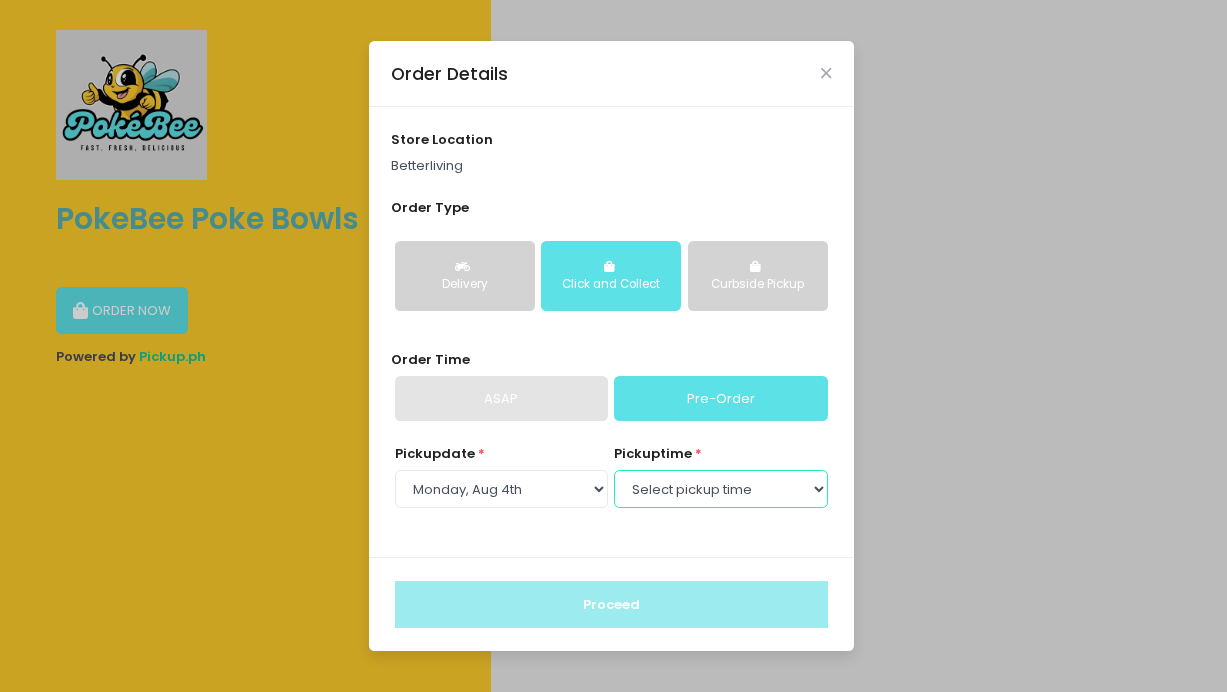 click on "Select pickup time 11:00 AM - 11:30 AM 11:30 AM - 12:00 PM 12:00 PM - 12:30 PM 12:30 PM - 01:00 PM 01:00 PM - 01:30 PM 01:30 PM - 02:00 PM 02:00 PM - 02:30 PM 02:30 PM - 03:00 PM 03:00 PM - 03:30 PM 03:30 PM - 04:00 PM 04:00 PM - 04:30 PM 04:30 PM - 05:00 PM 05:00 PM - 05:30 PM 05:30 PM - 06:00 PM 06:00 PM - 06:30 PM 06:30 PM - 07:00 PM 07:00 PM - 07:30 PM" at bounding box center [720, 489] 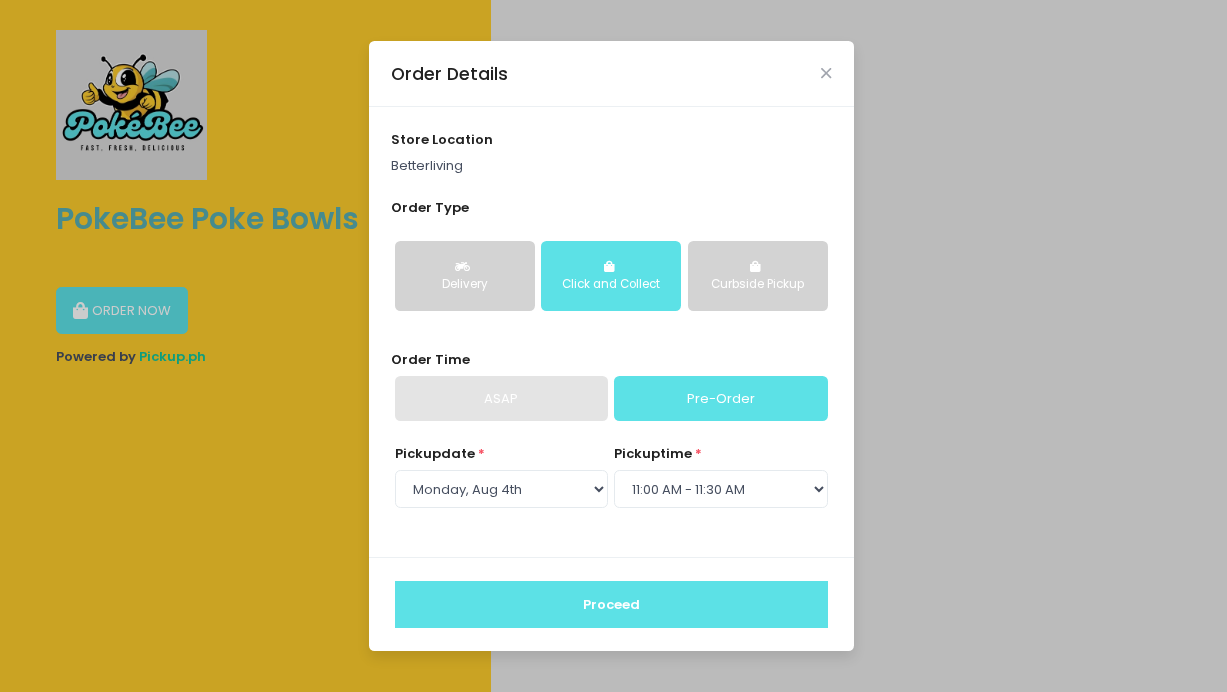 click on "Proceed" at bounding box center [611, 605] 